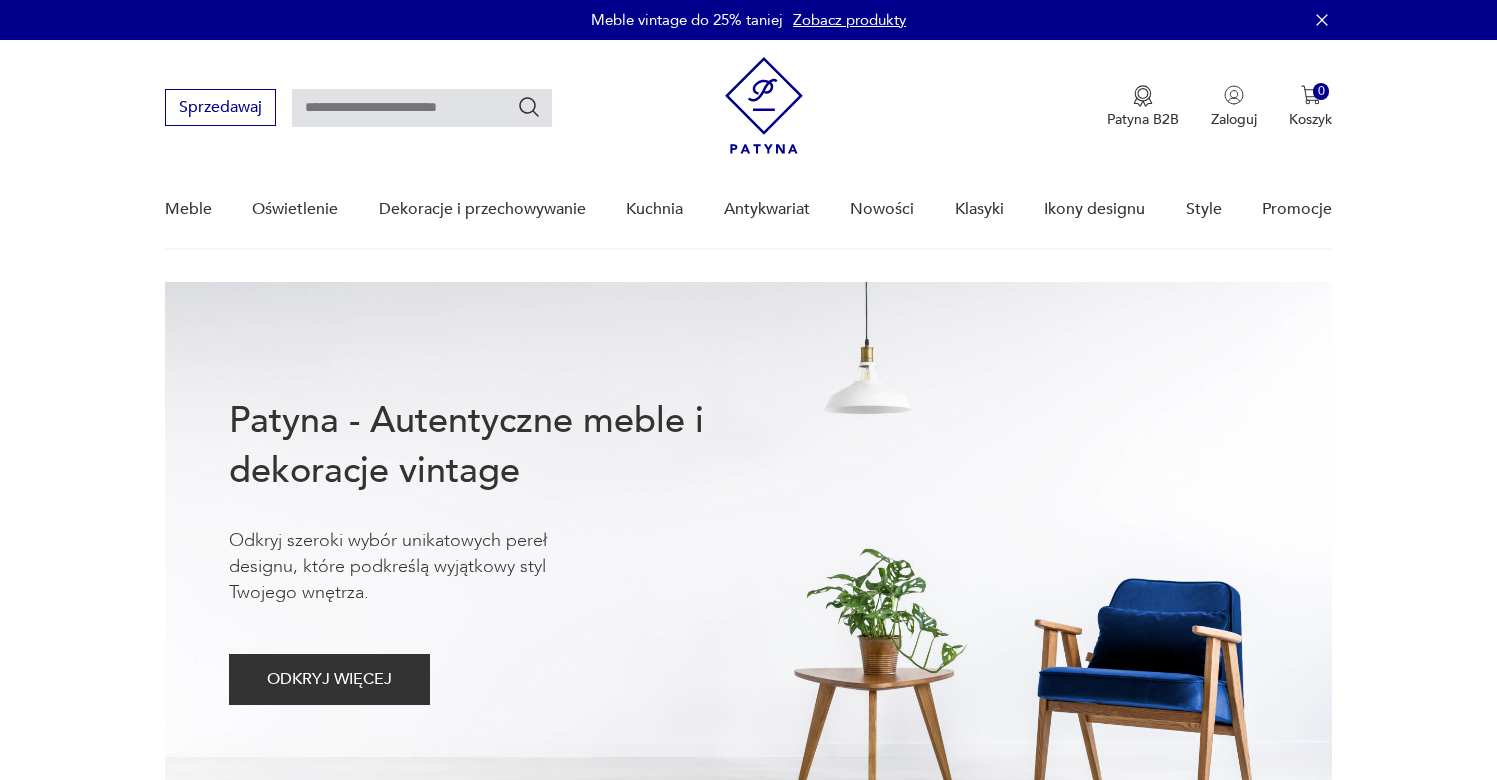 scroll, scrollTop: 0, scrollLeft: 0, axis: both 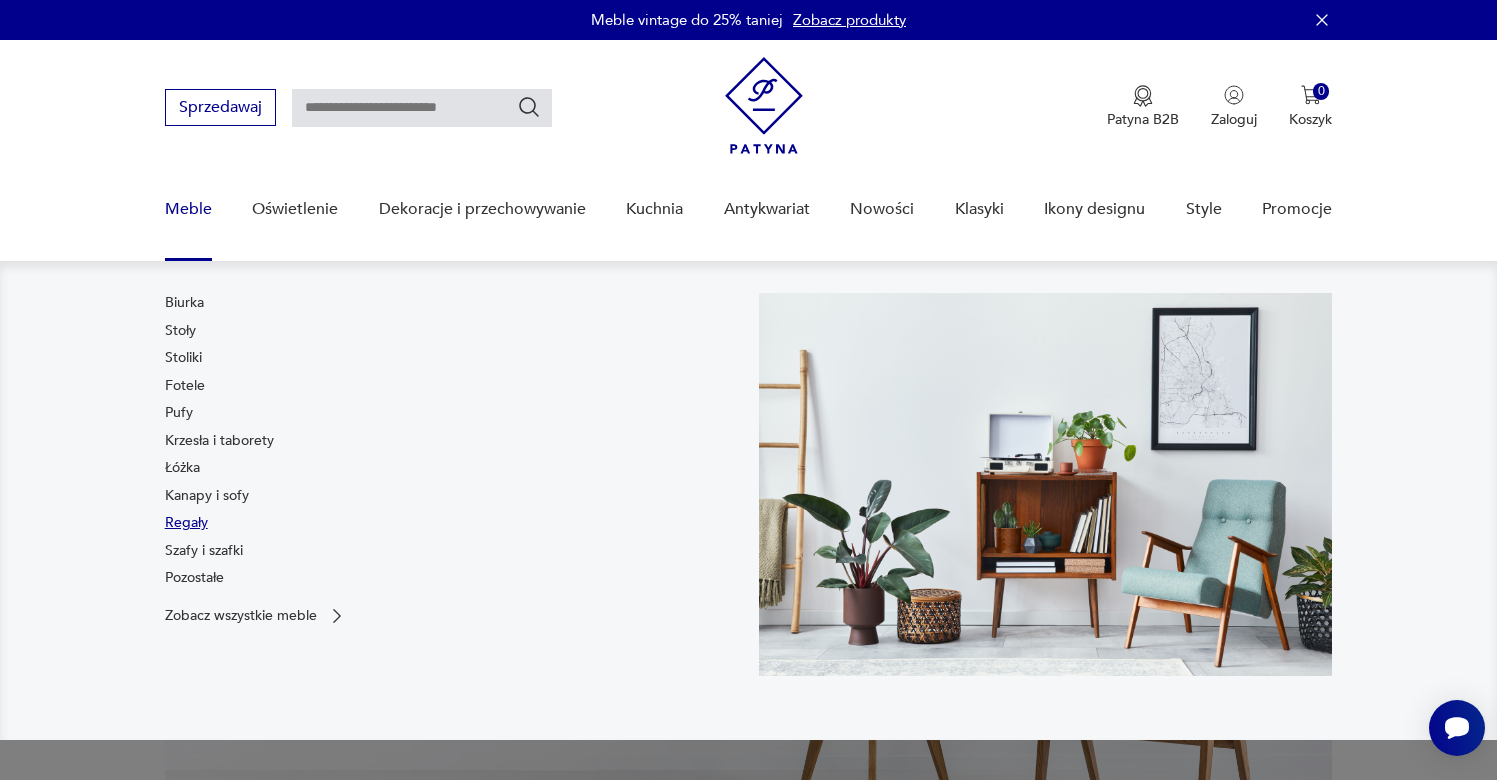 click on "Regały" at bounding box center [186, 523] 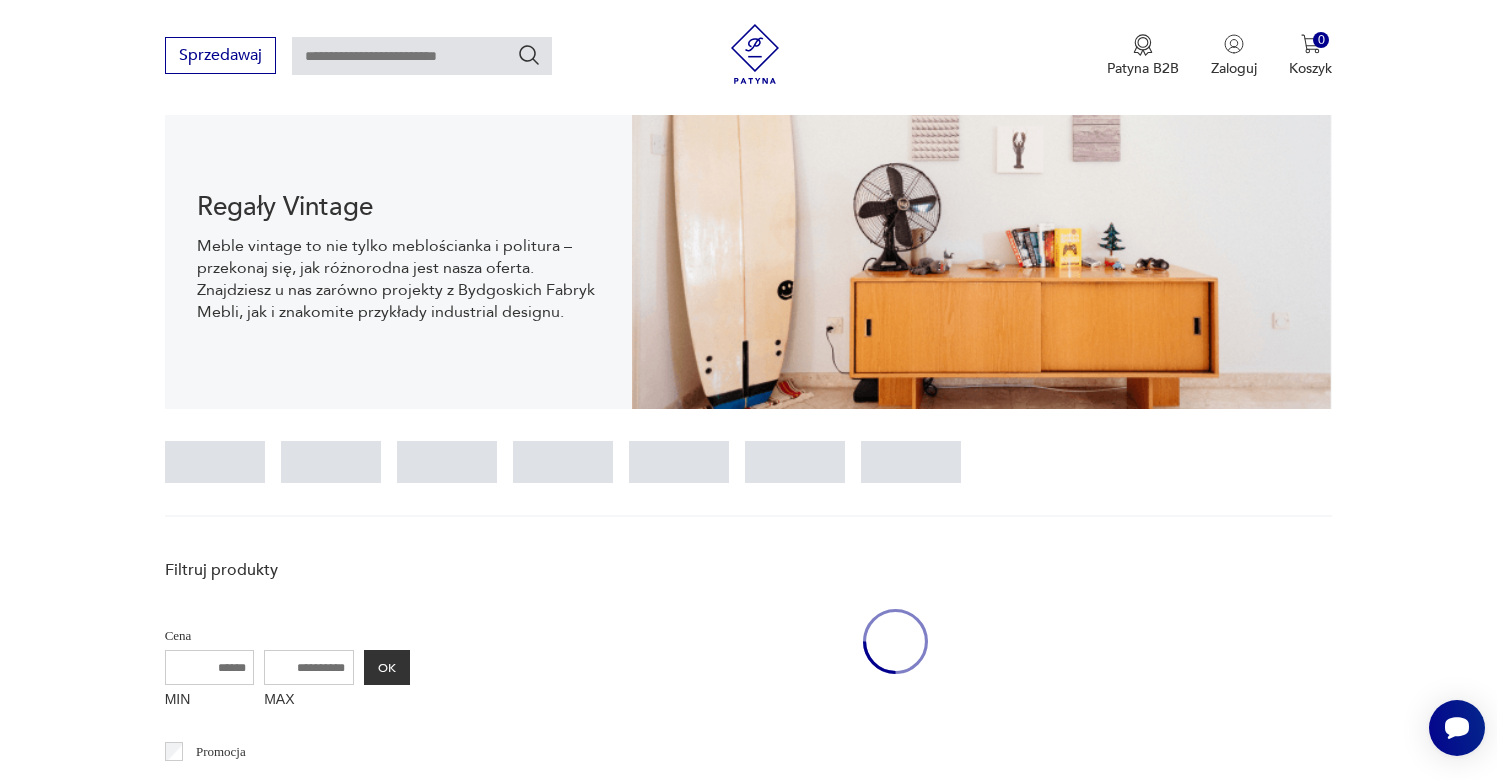 scroll, scrollTop: 44, scrollLeft: 0, axis: vertical 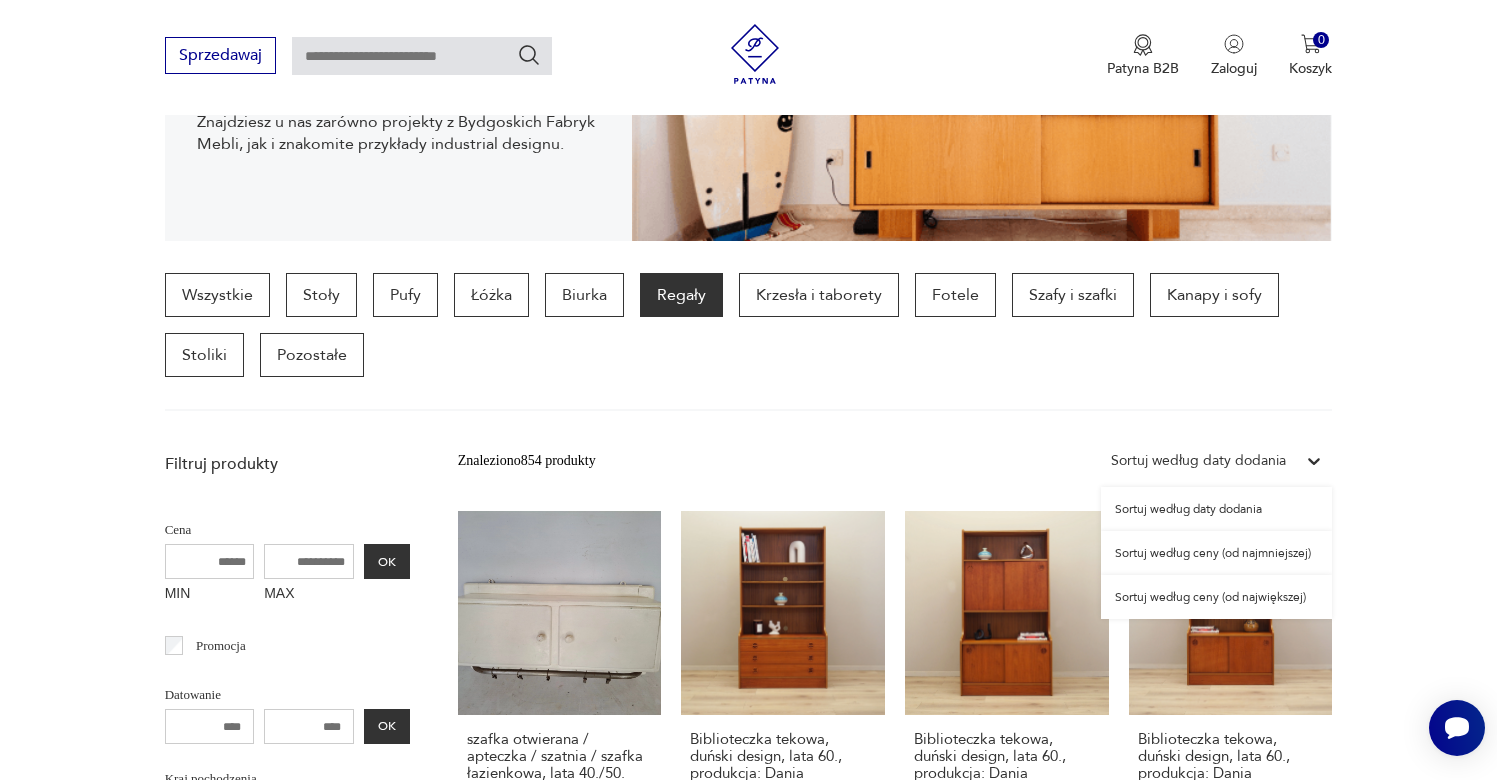 click 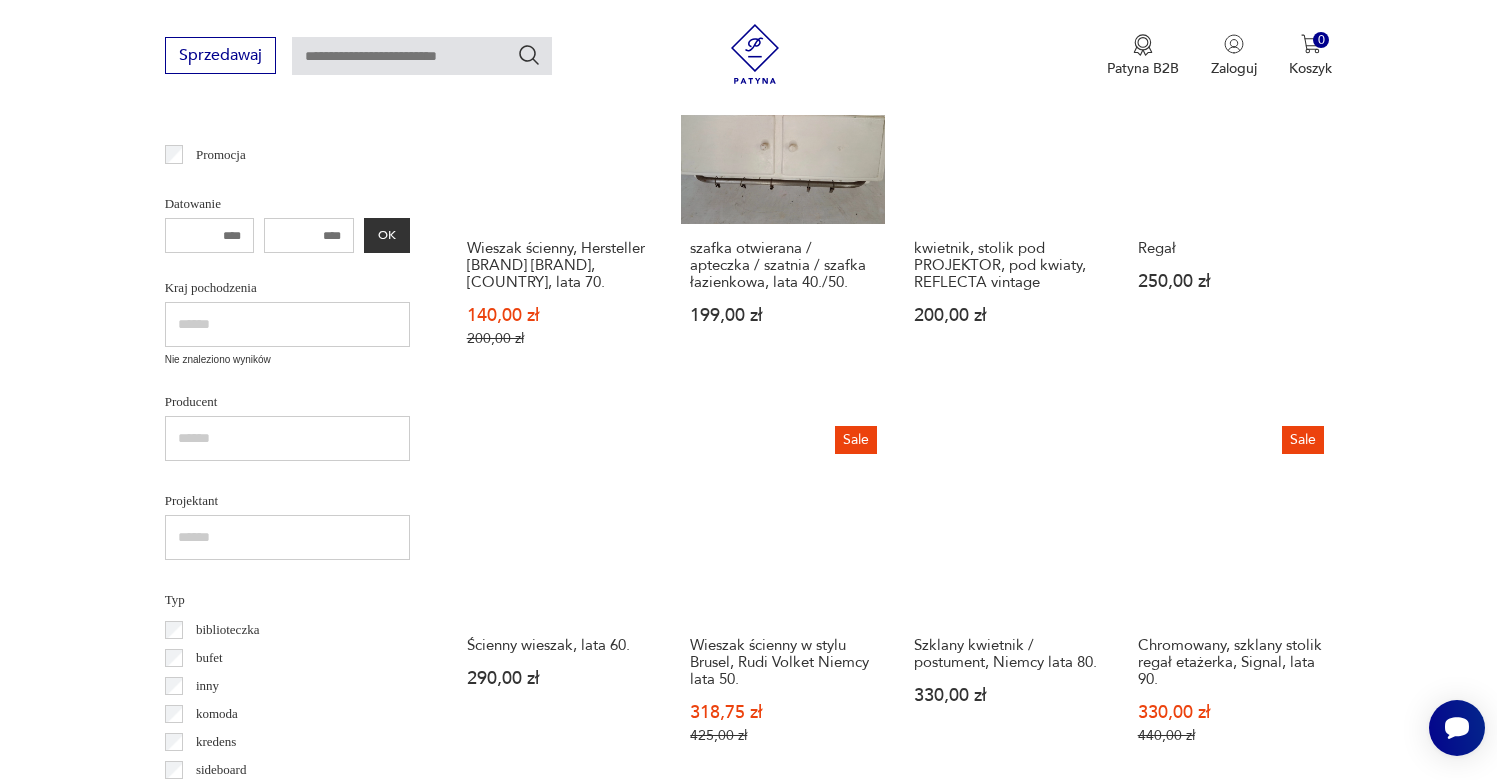 scroll, scrollTop: 1031, scrollLeft: 0, axis: vertical 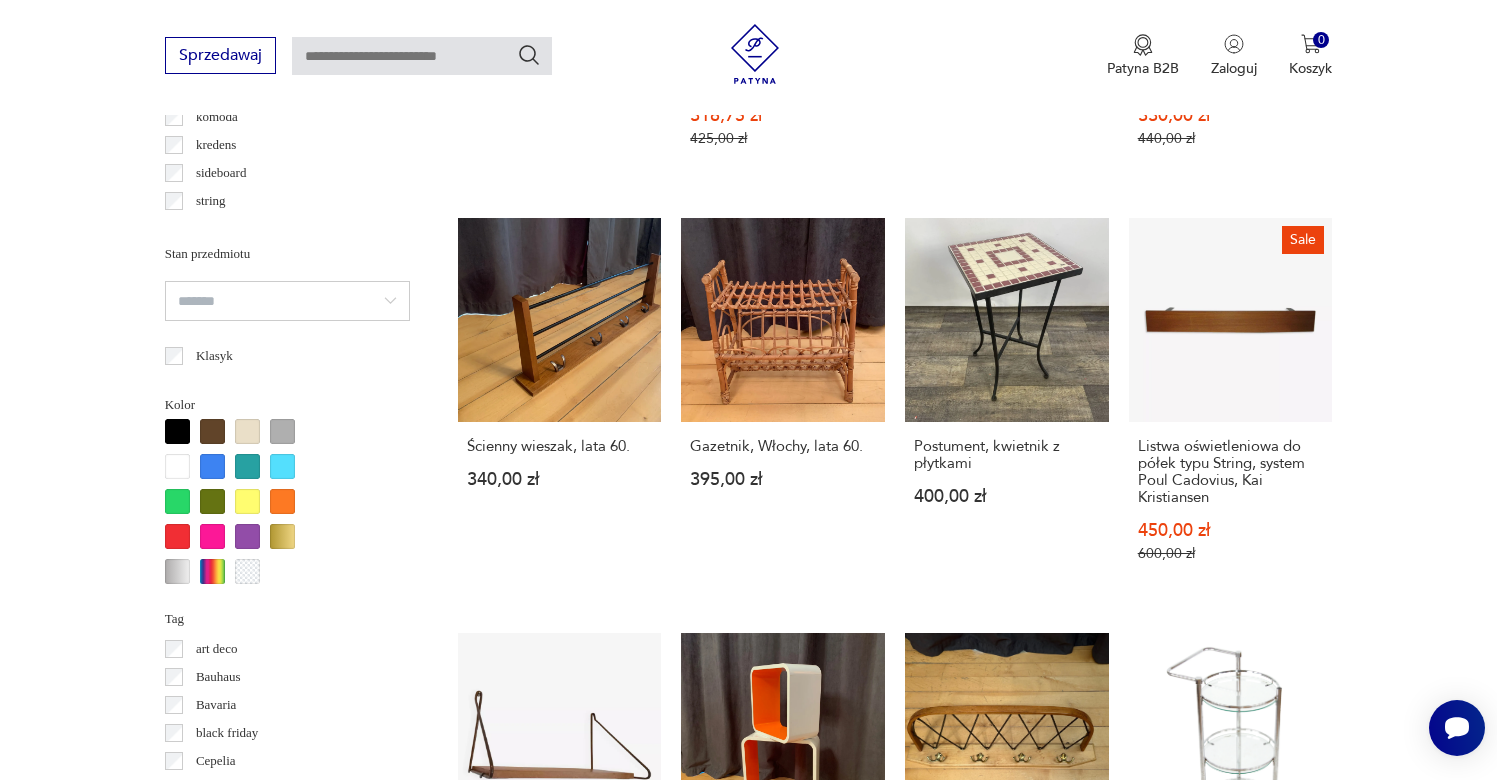 click on "Stan przedmiotu" at bounding box center (287, 280) 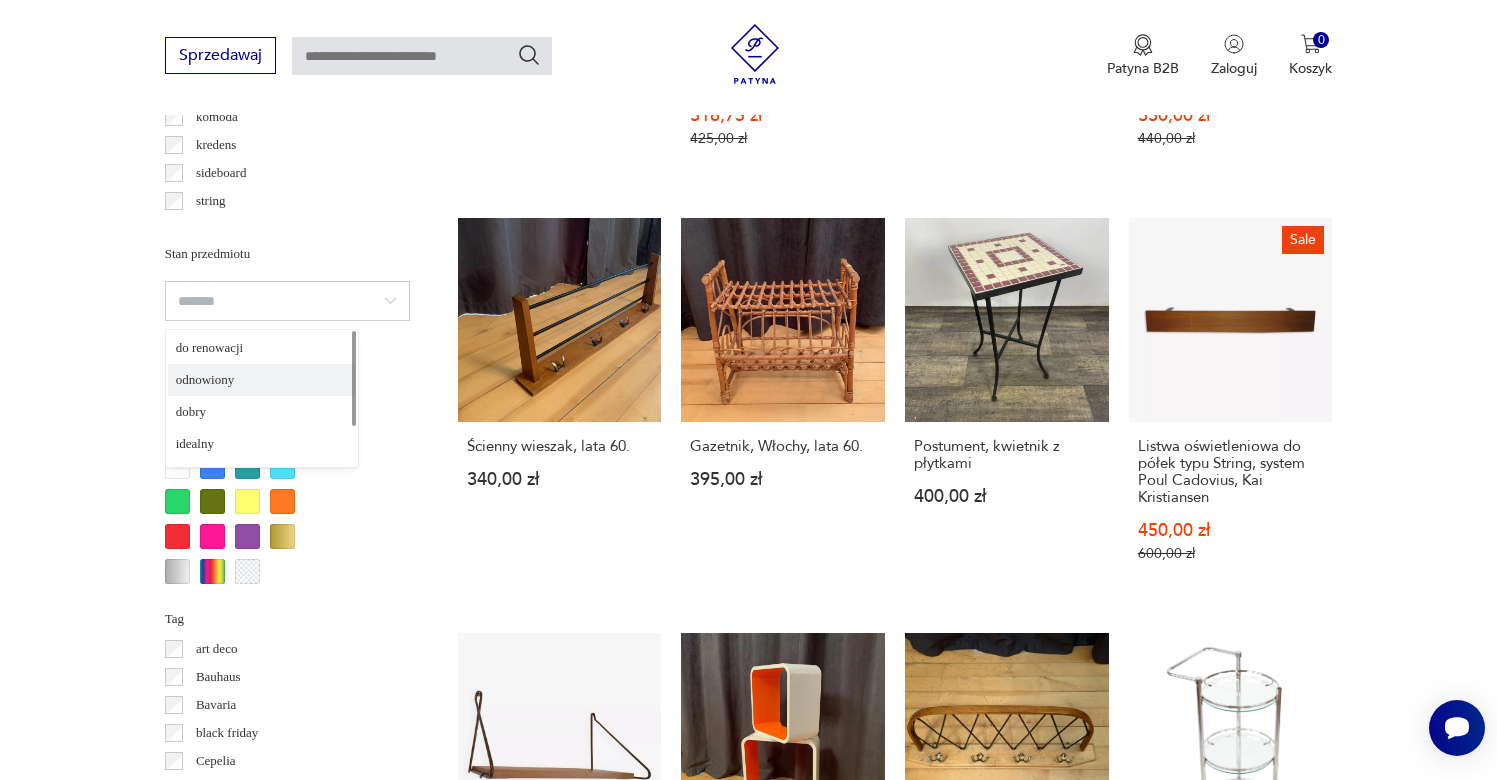 type on "*********" 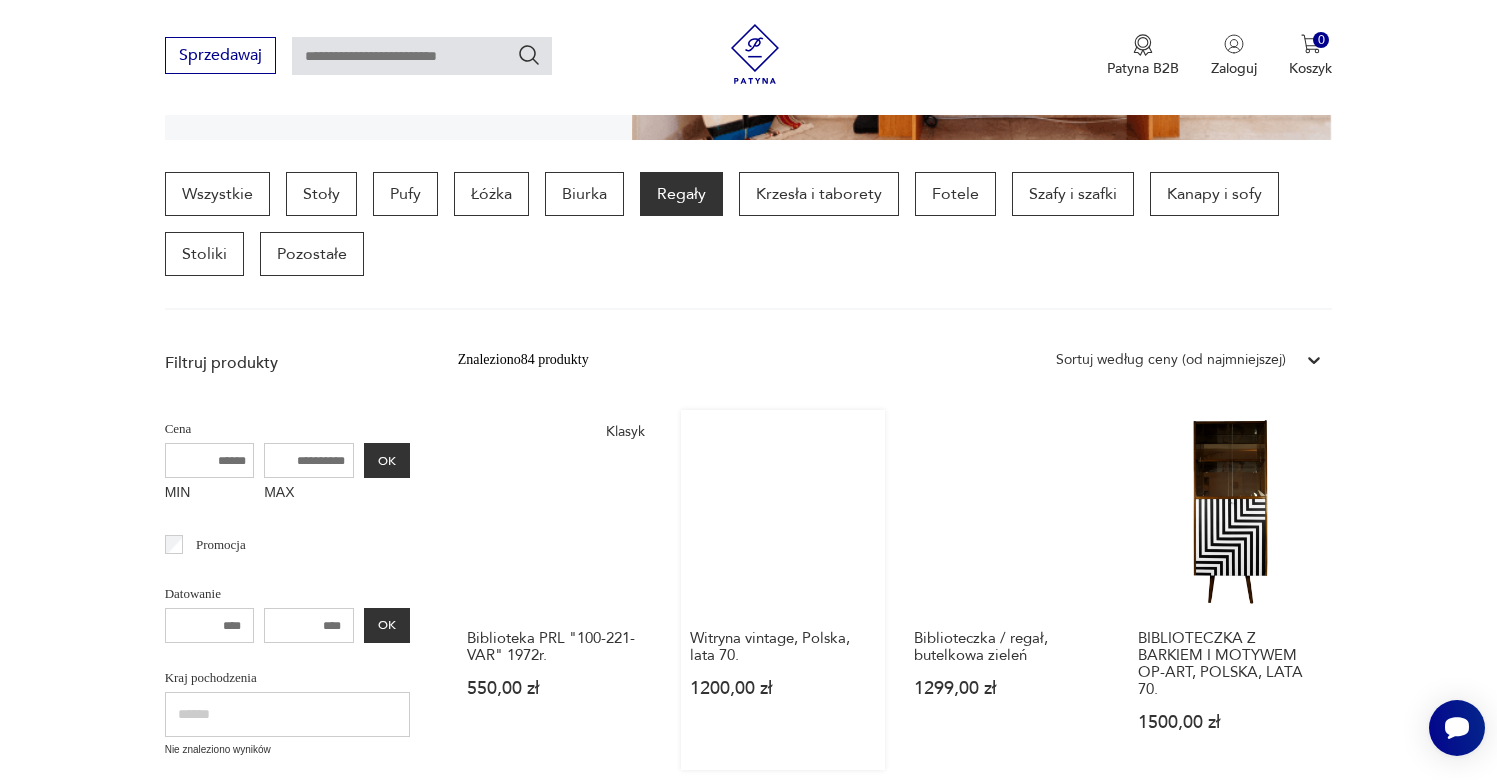 scroll, scrollTop: 651, scrollLeft: 0, axis: vertical 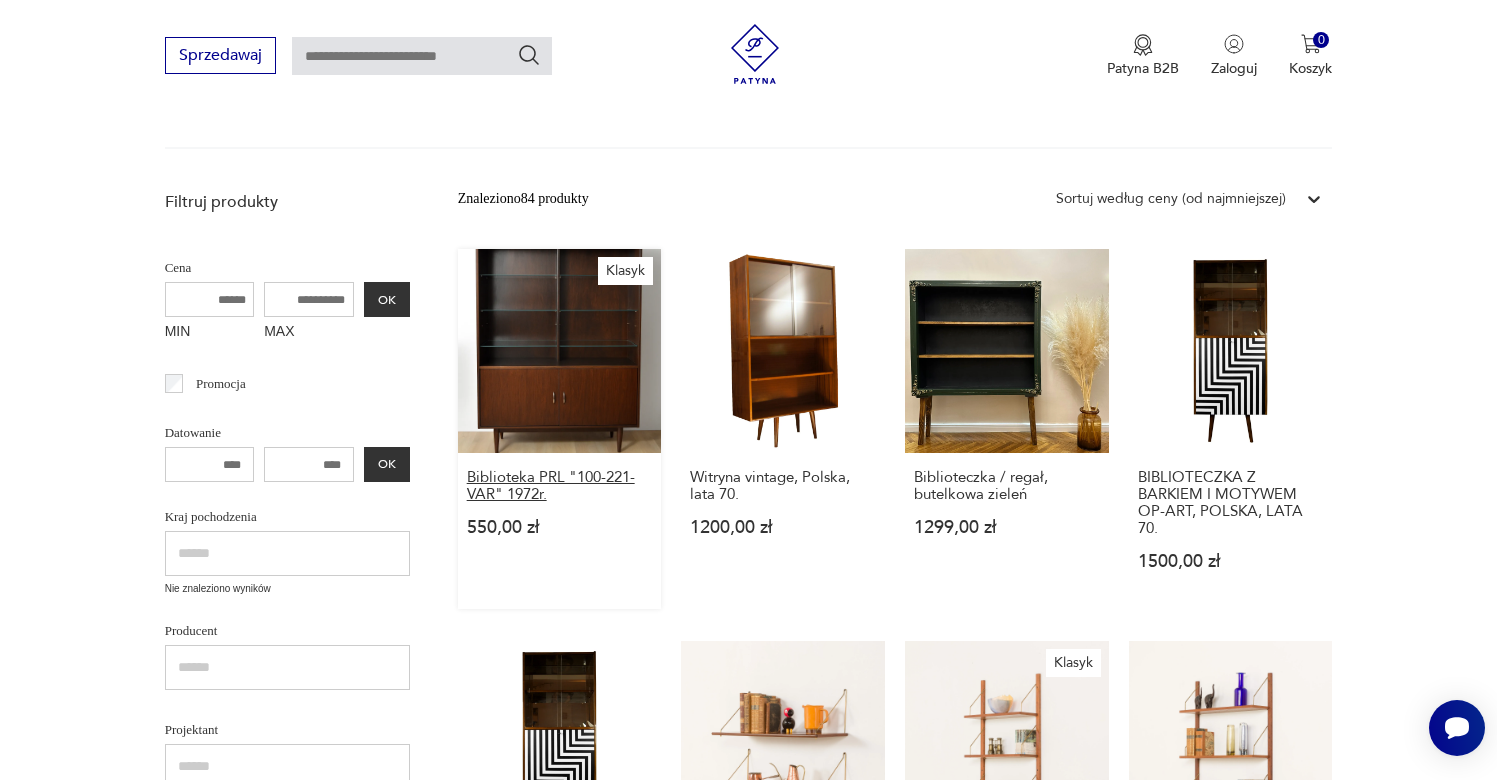 click on "Biblioteka PRL "100-221-VAR" 1972r." at bounding box center (560, 486) 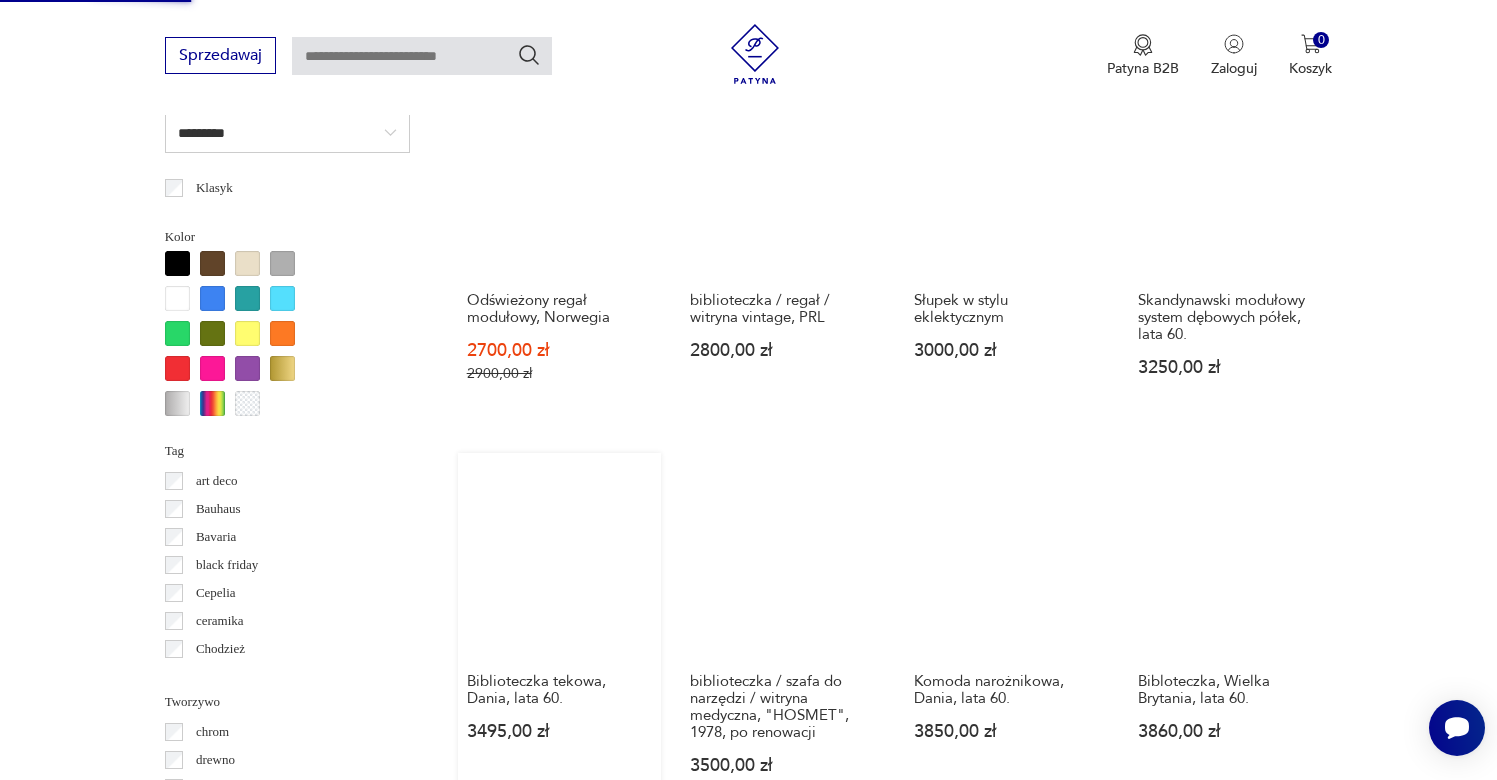 scroll, scrollTop: 1790, scrollLeft: 0, axis: vertical 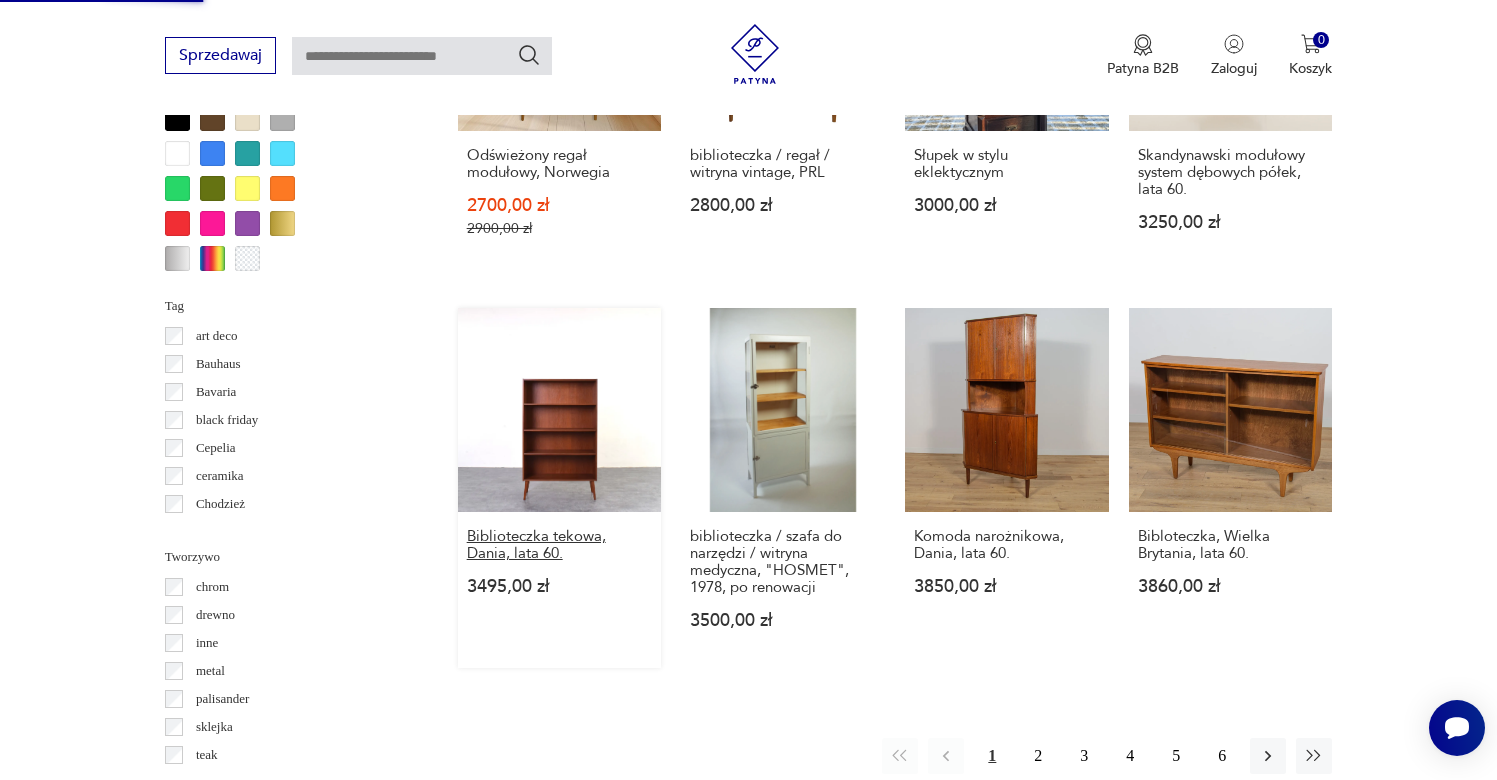 click on "Biblioteczka tekowa, Dania, lata 60." at bounding box center (560, 545) 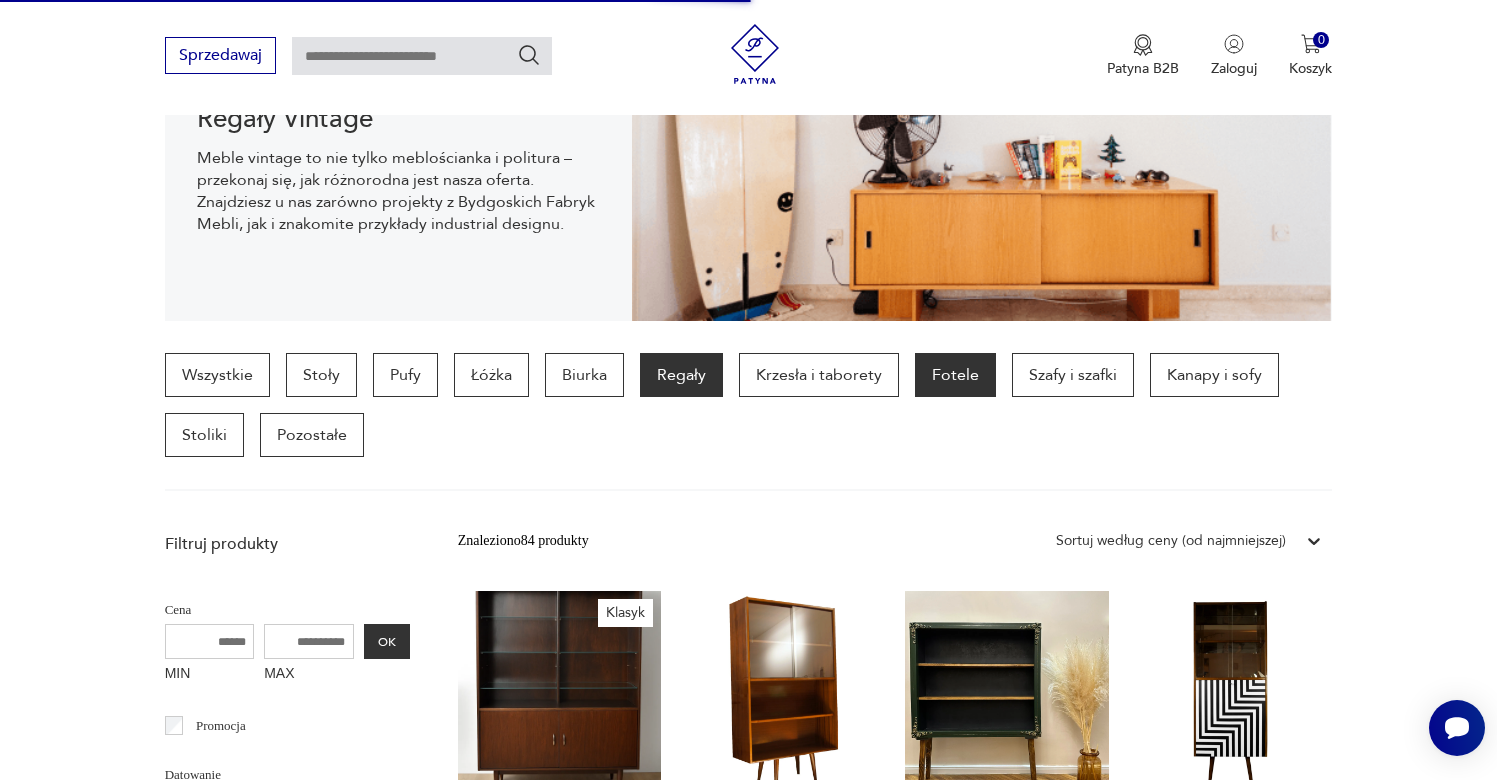 scroll, scrollTop: 711, scrollLeft: 0, axis: vertical 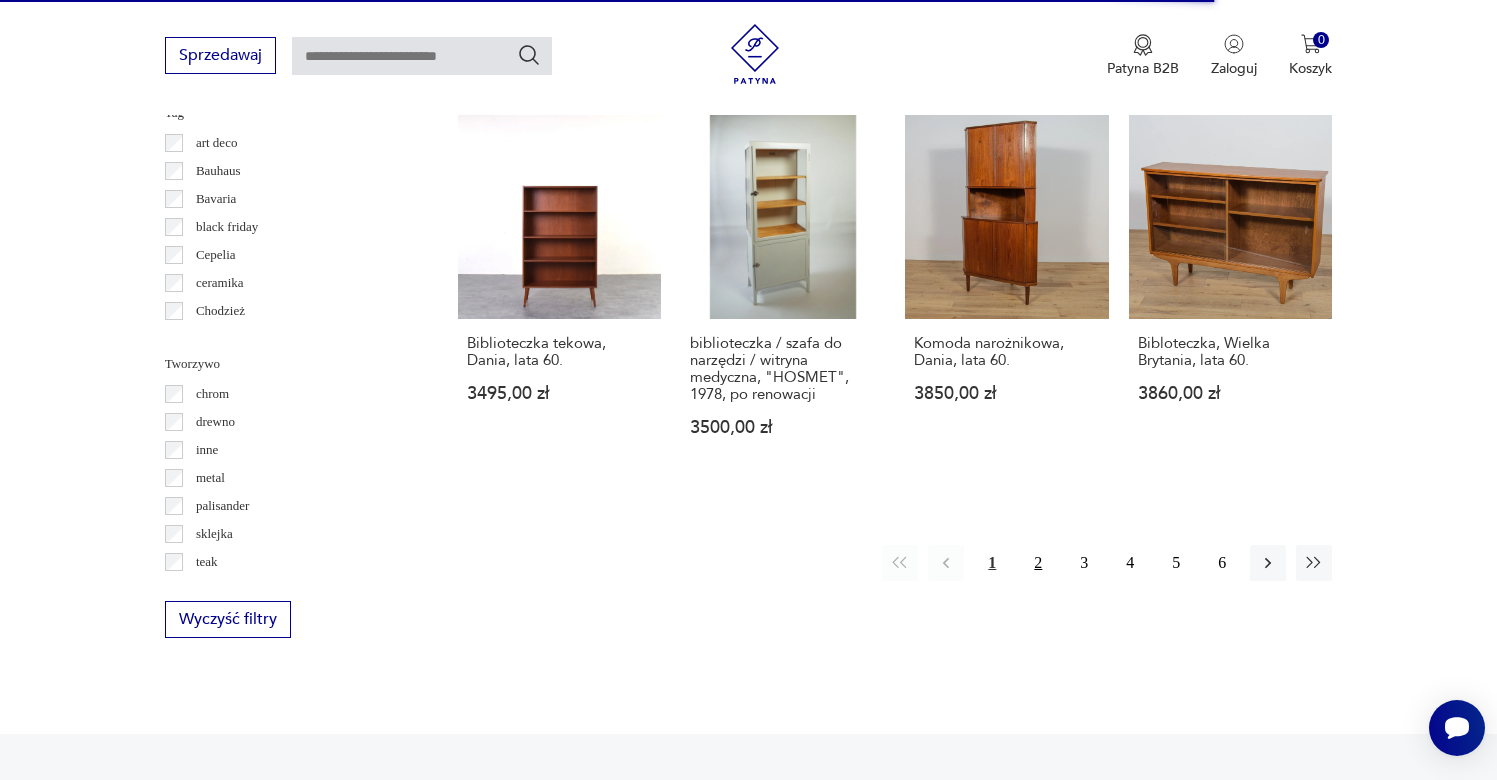 click on "2" at bounding box center (1038, 563) 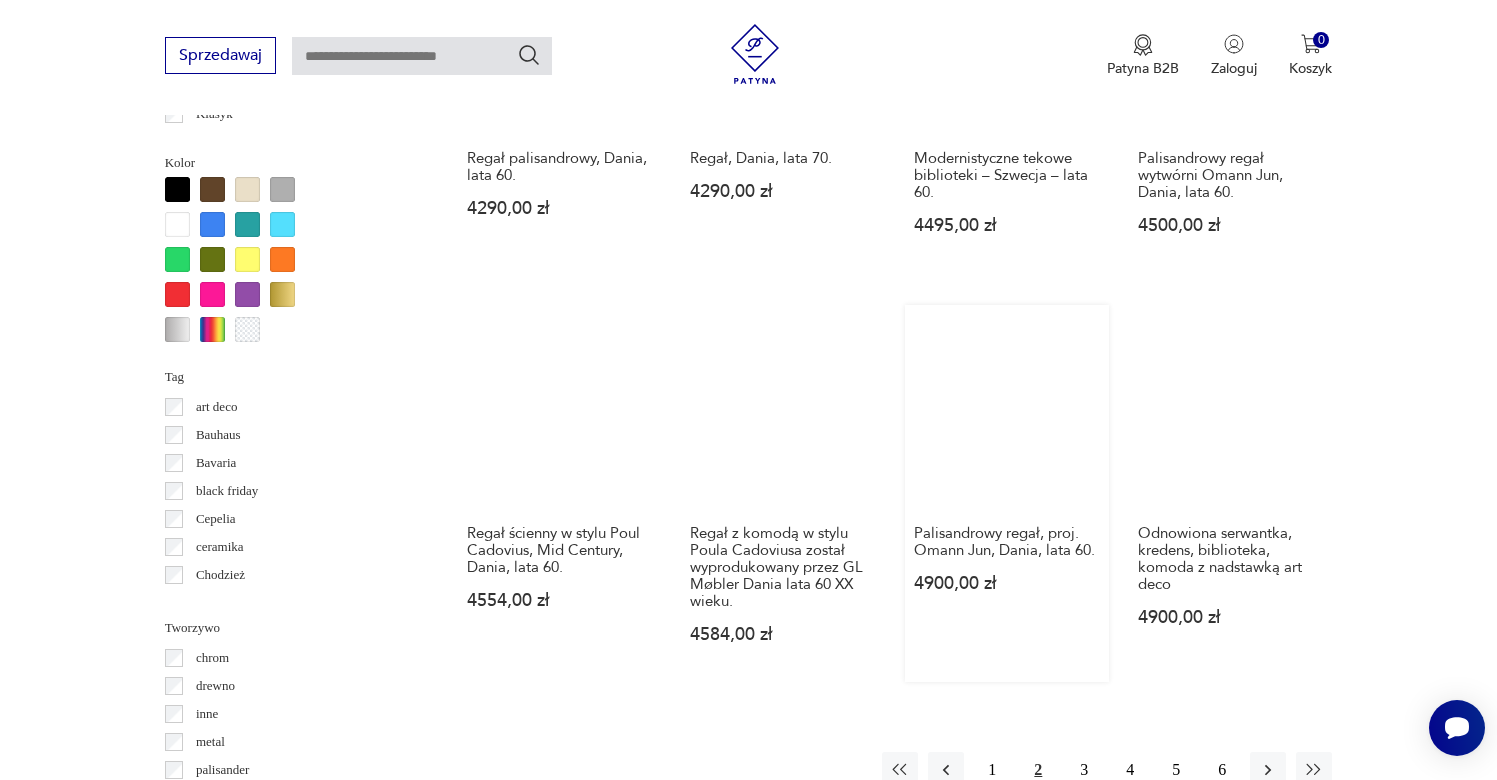 scroll, scrollTop: 1782, scrollLeft: 0, axis: vertical 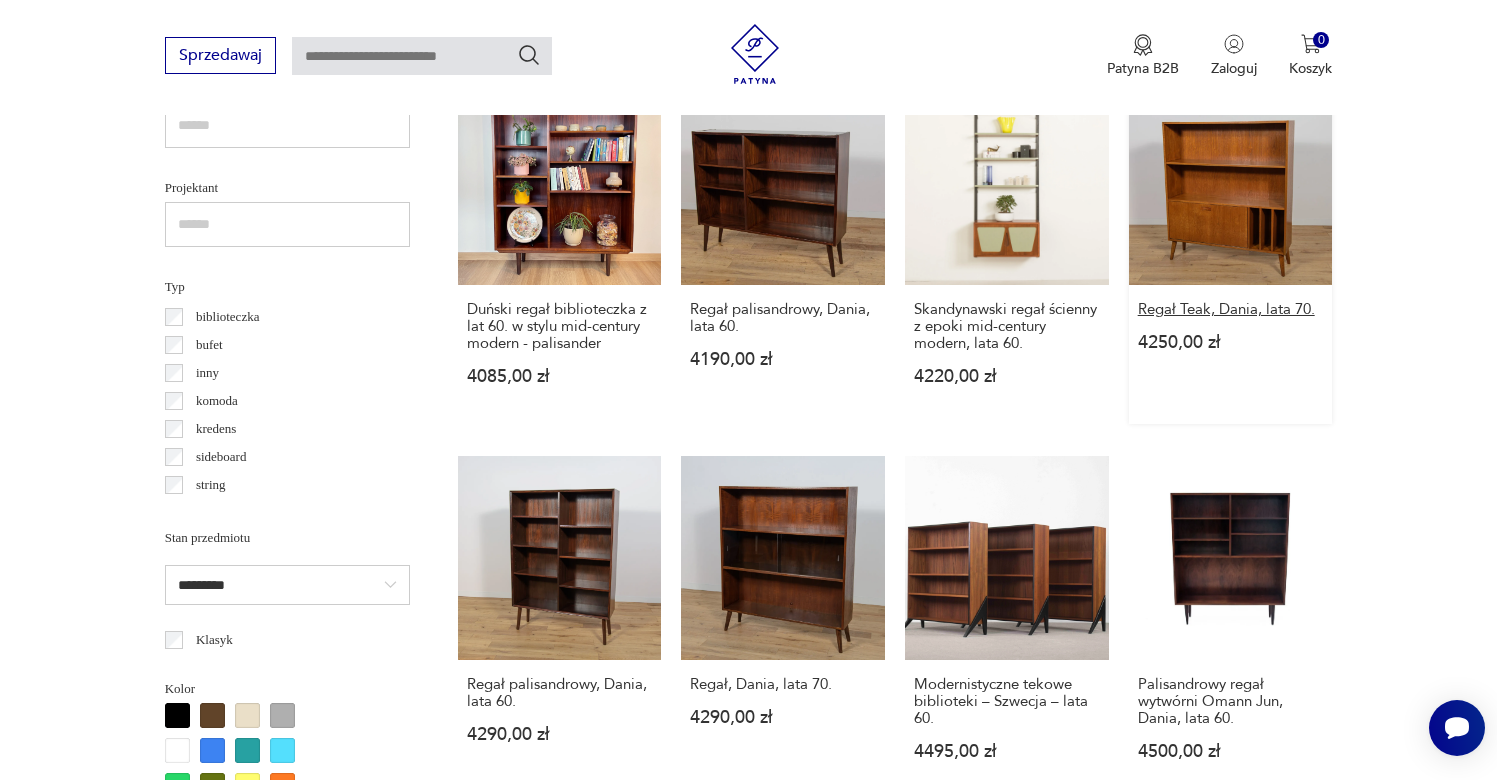 click on "Regał Teak, Dania, lata 70." at bounding box center (1231, 309) 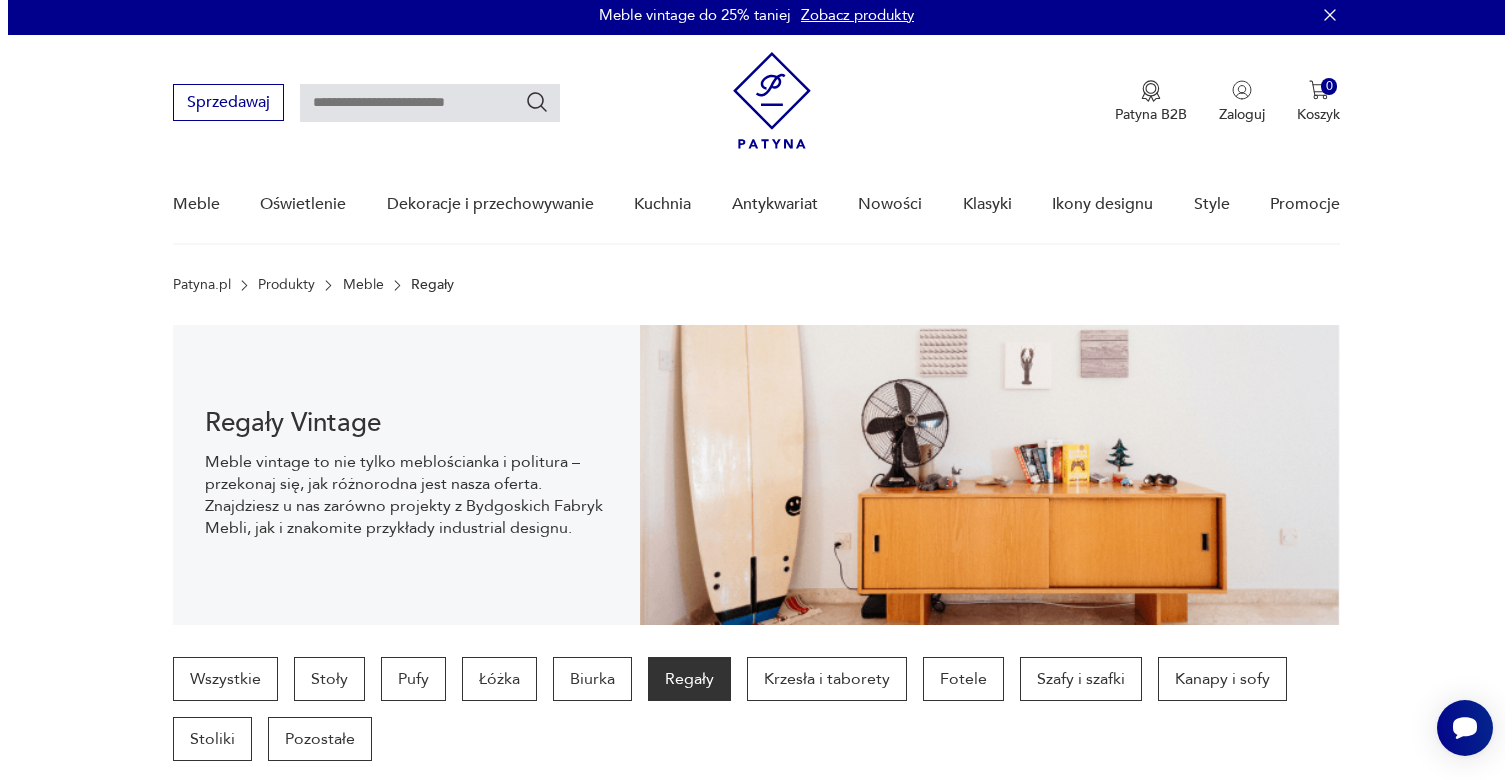scroll, scrollTop: 0, scrollLeft: 0, axis: both 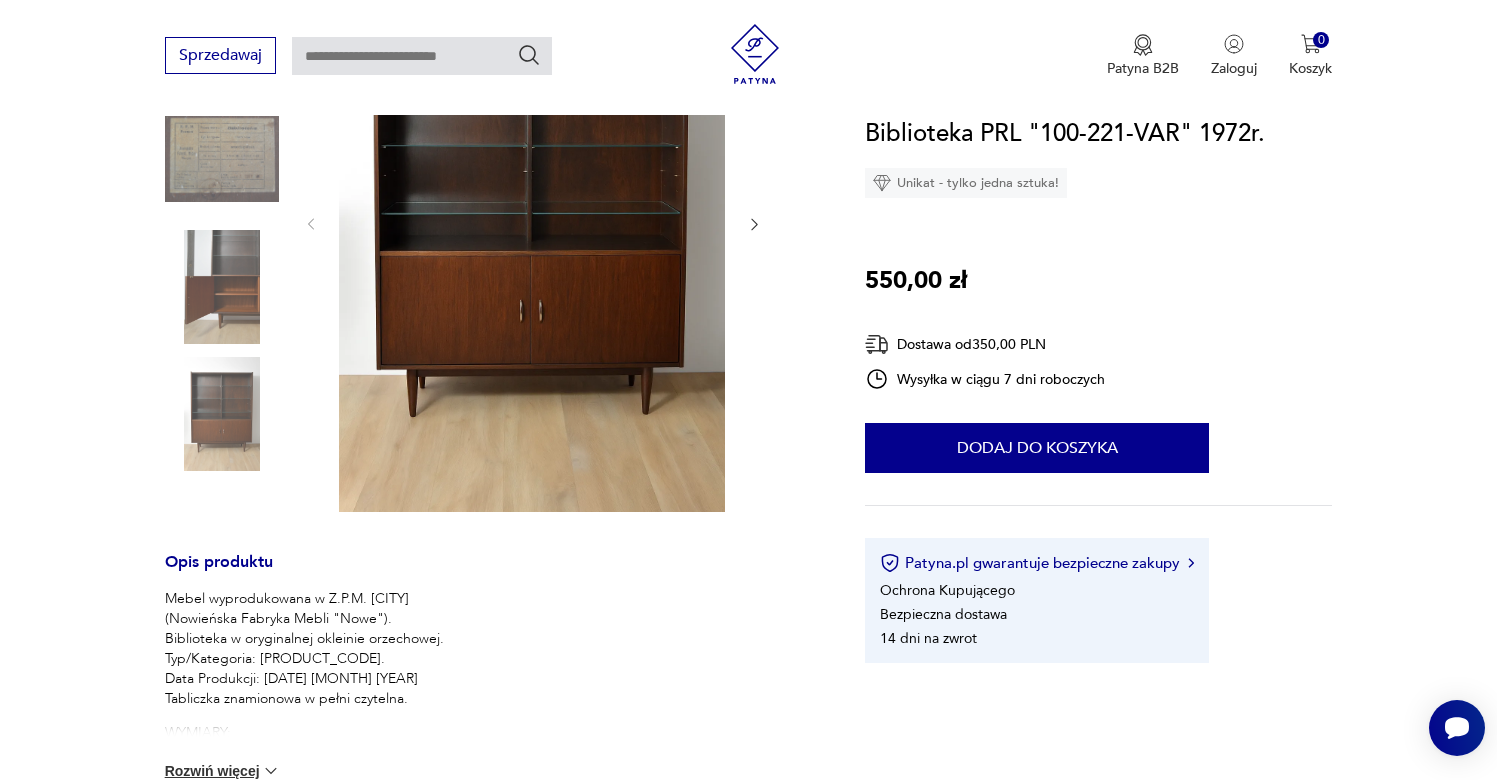 click at bounding box center [222, 287] 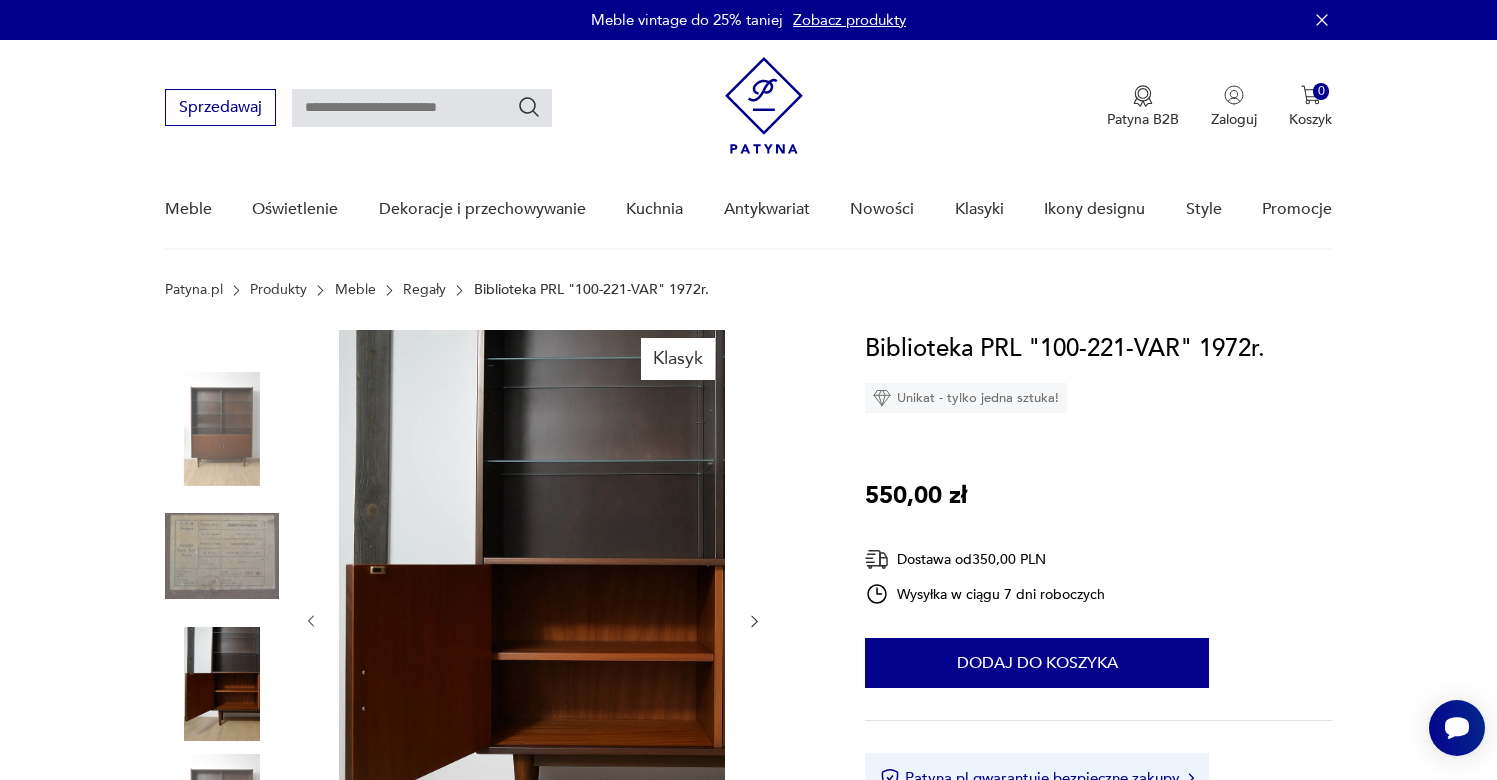scroll, scrollTop: 160, scrollLeft: 0, axis: vertical 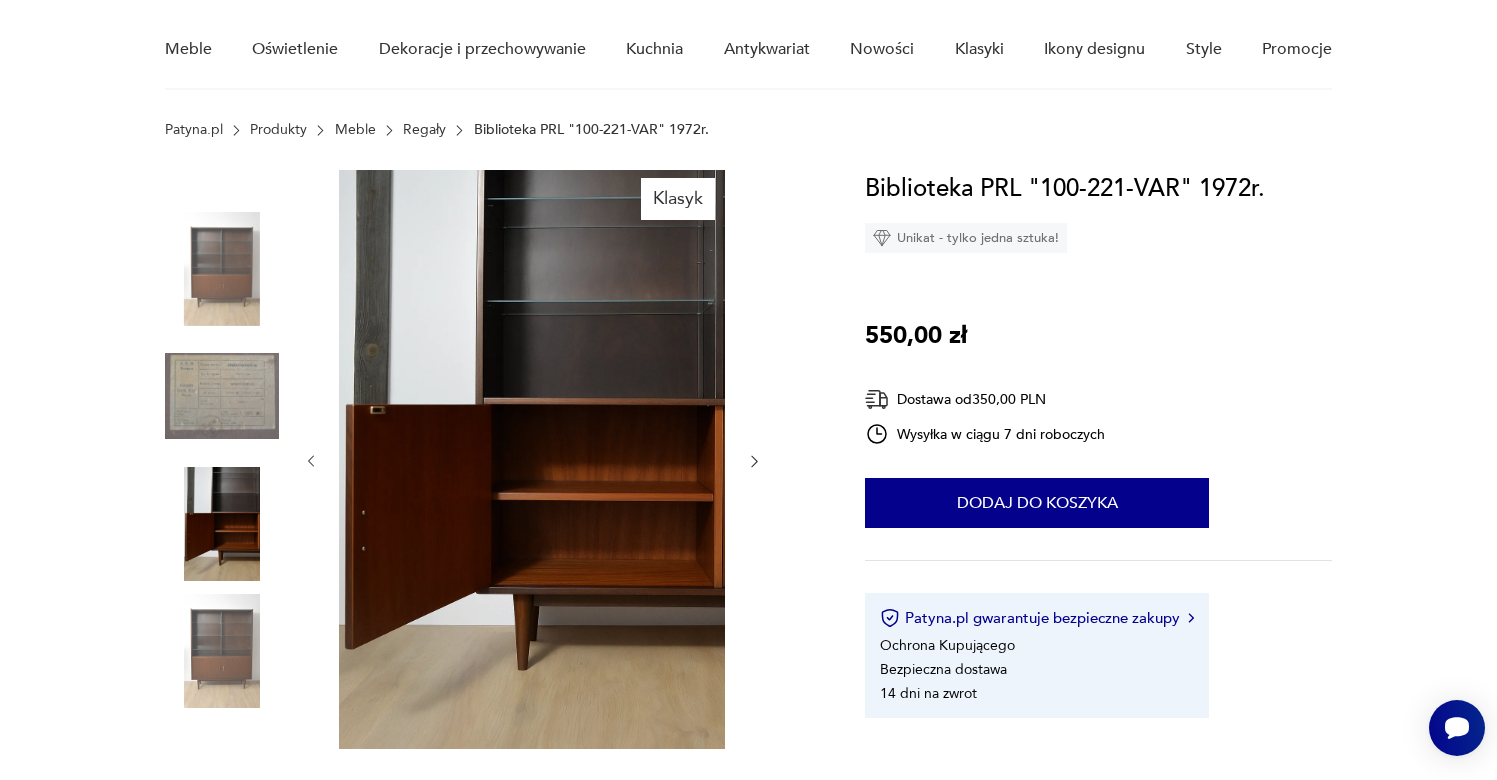click at bounding box center [222, 269] 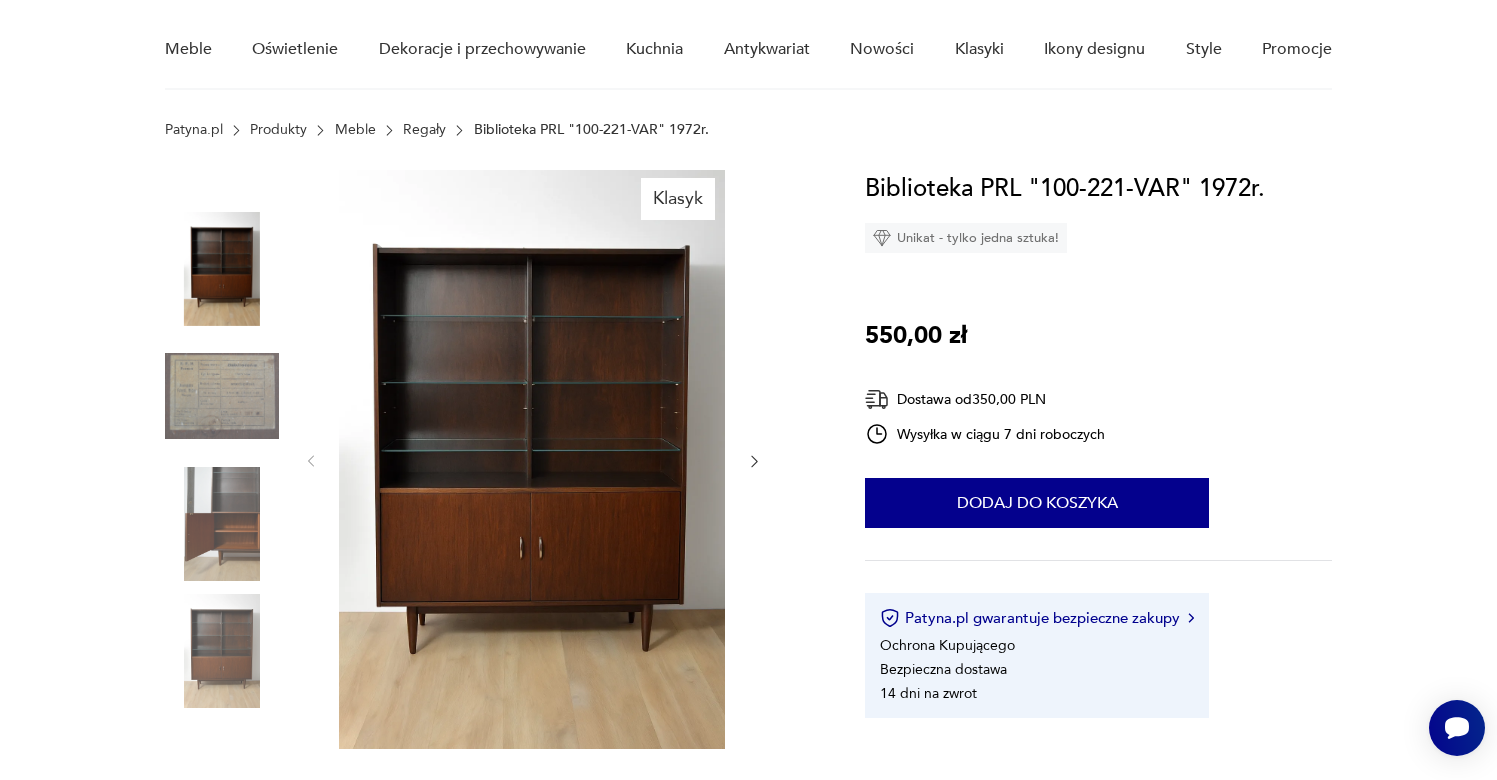 click at bounding box center [222, 396] 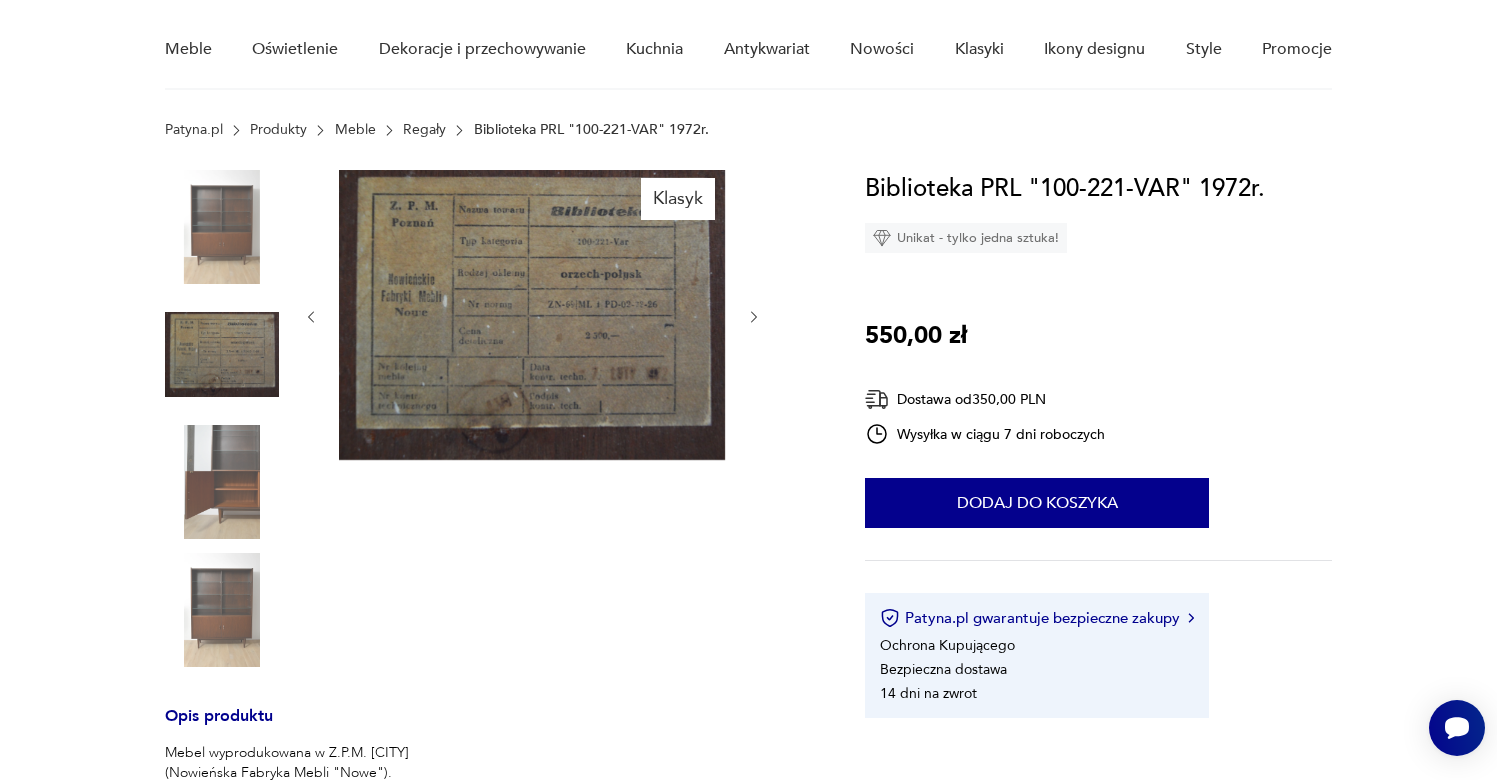 click at bounding box center (222, 227) 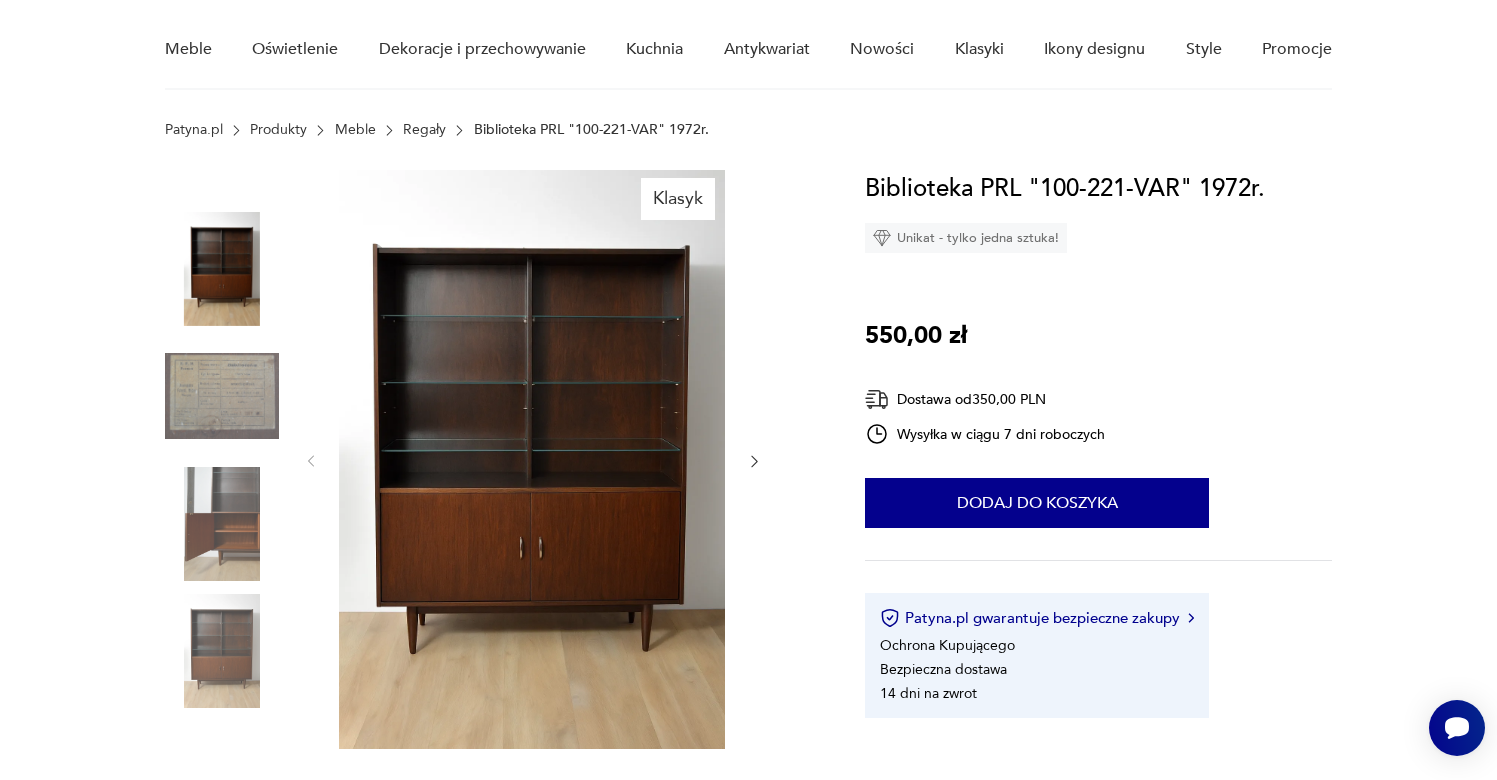 click at bounding box center [222, 524] 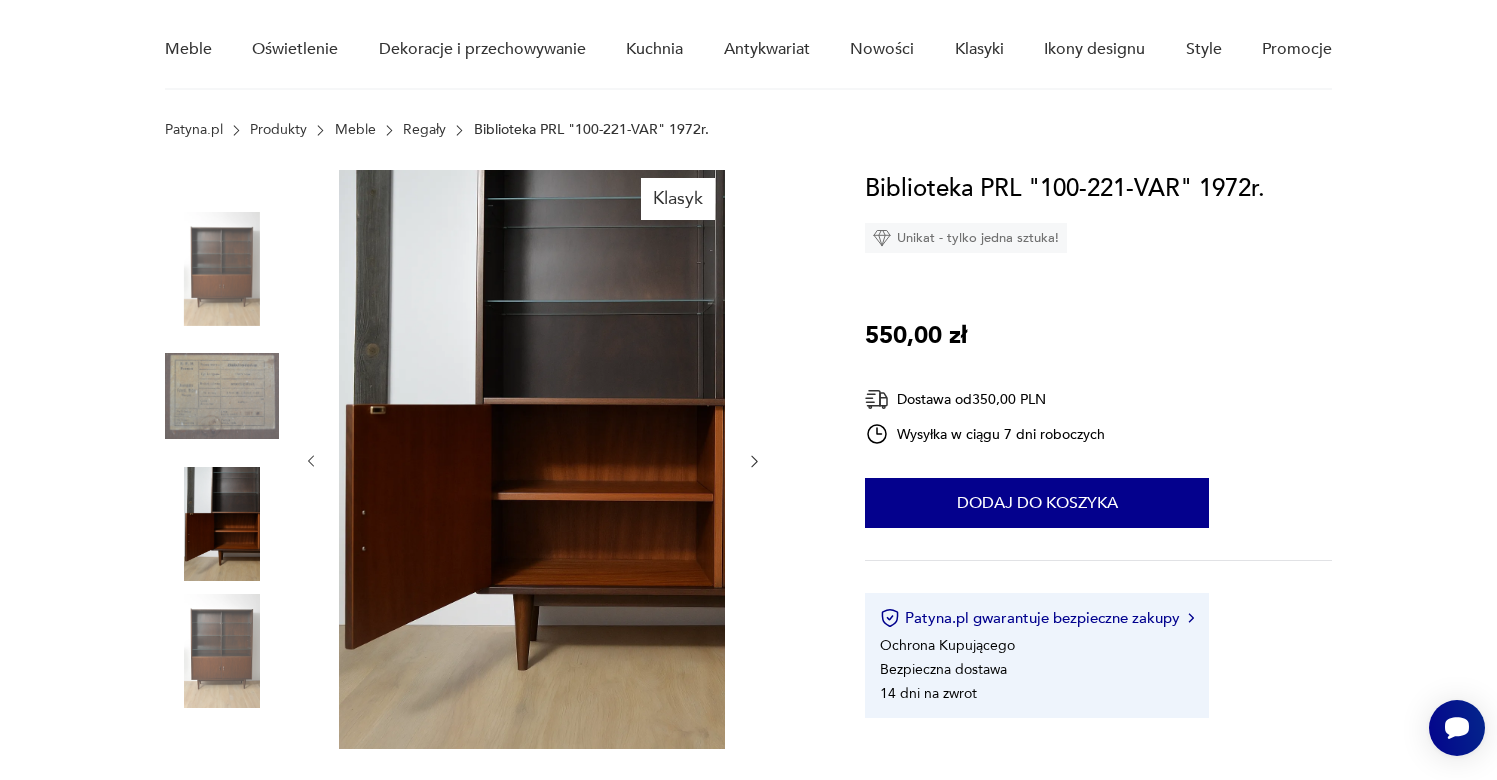 click at bounding box center [222, 651] 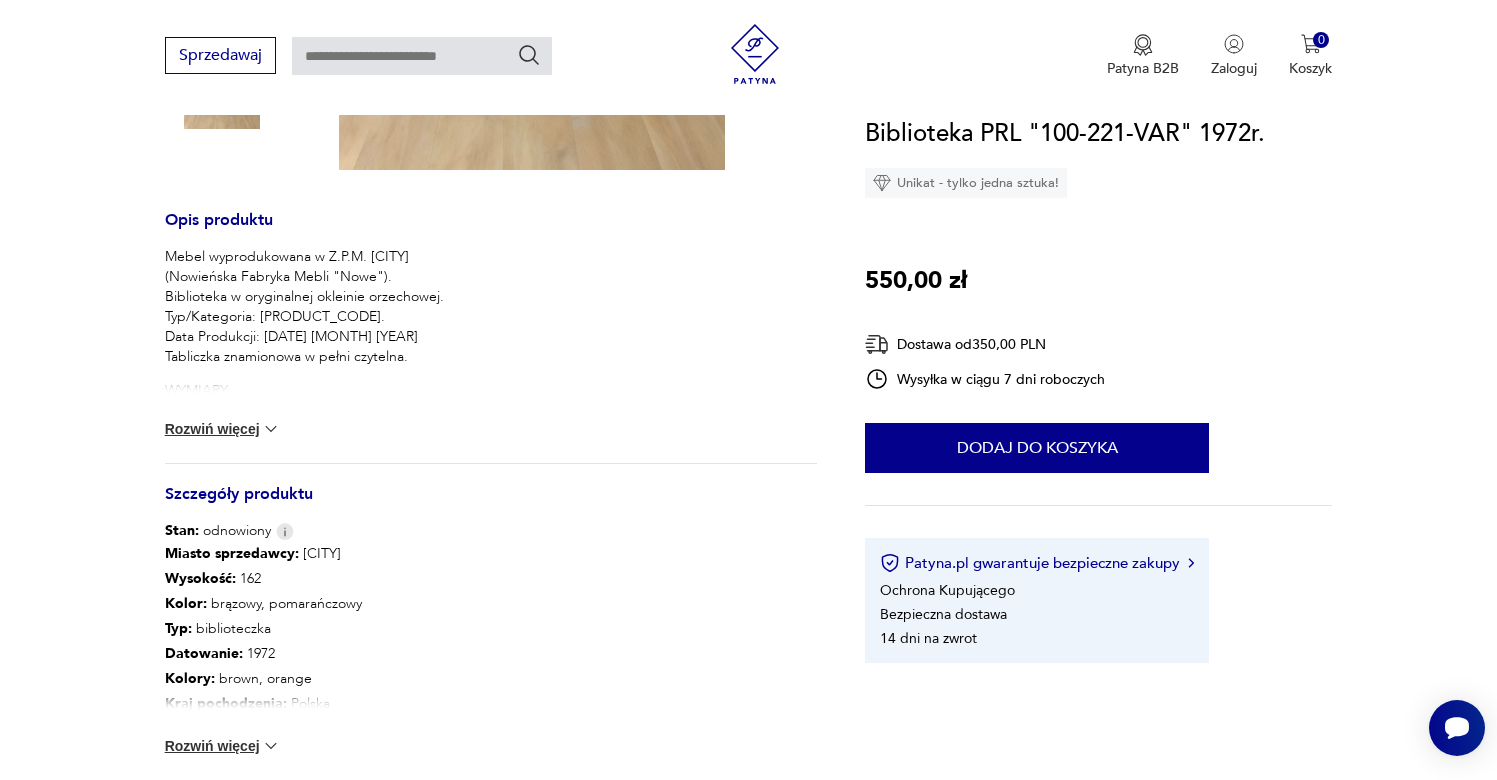 scroll, scrollTop: 846, scrollLeft: 0, axis: vertical 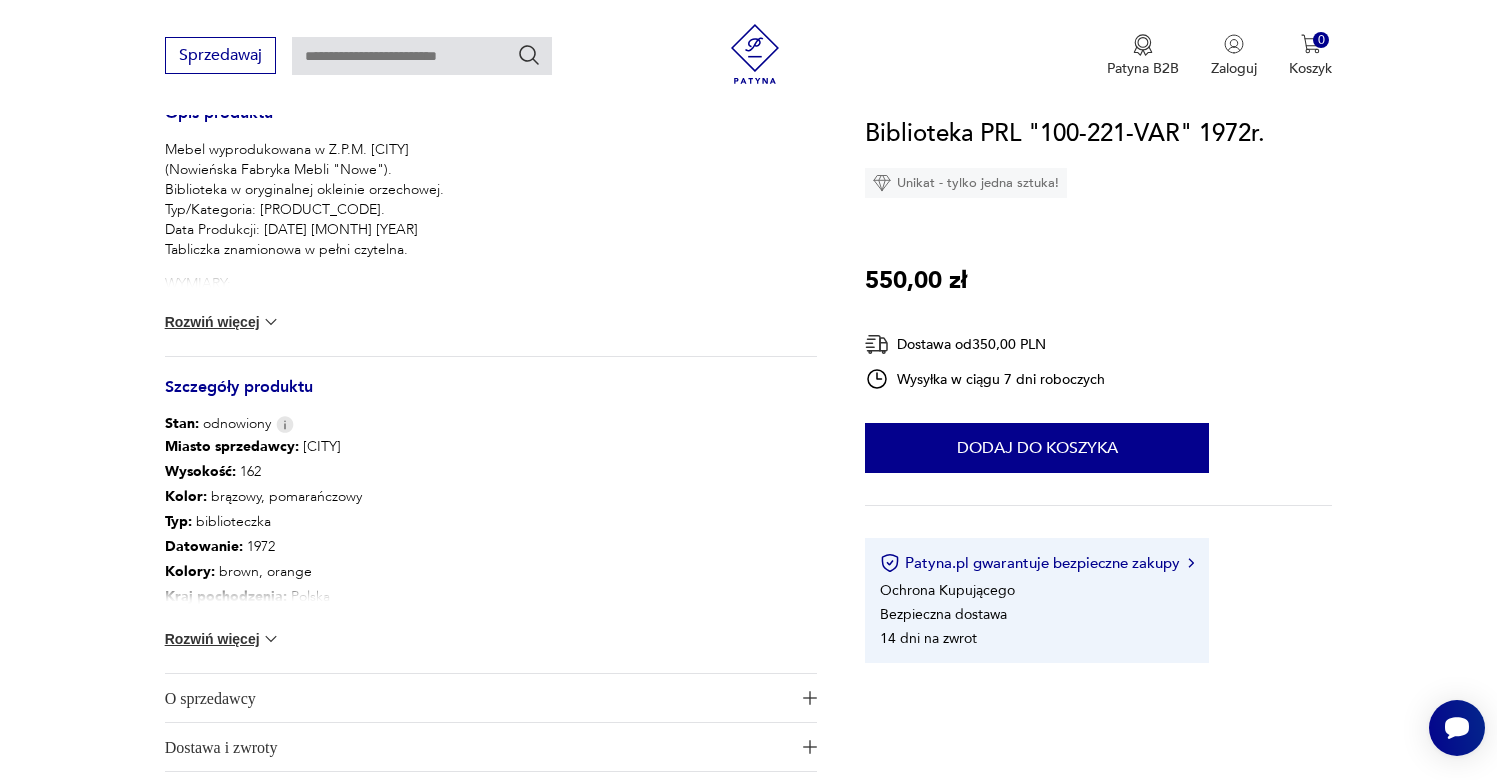 click at bounding box center [271, 639] 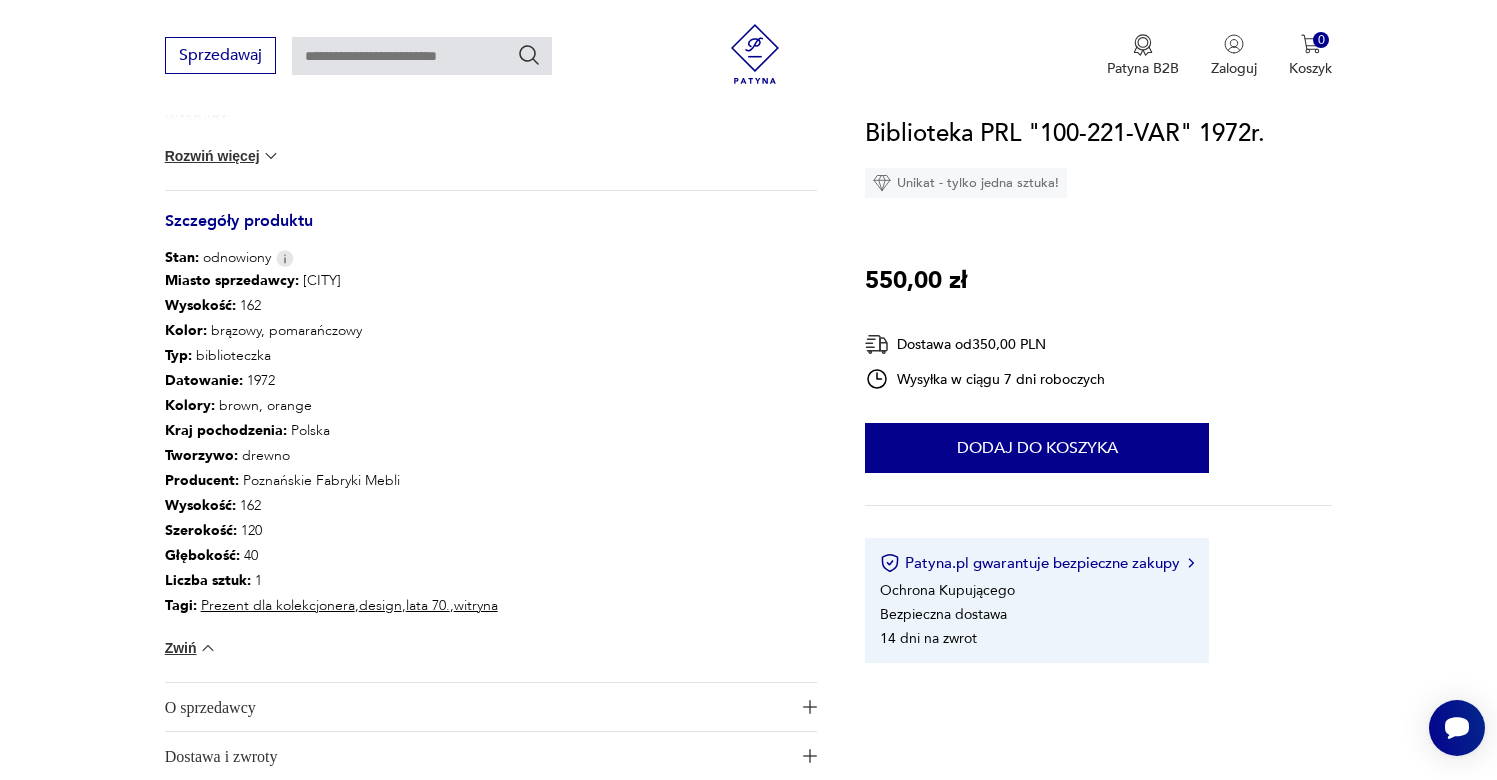 scroll, scrollTop: 0, scrollLeft: 0, axis: both 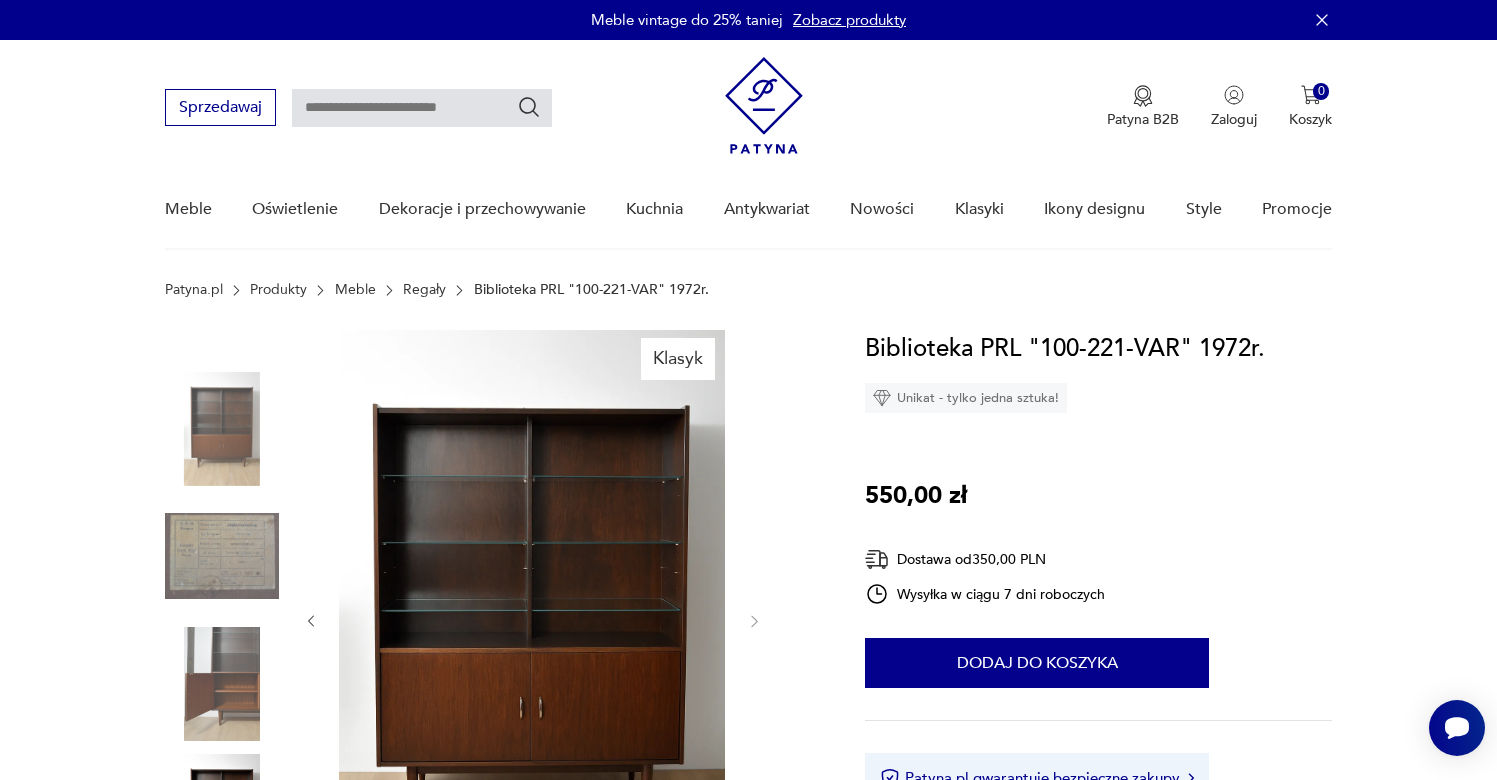 click at bounding box center (532, 619) 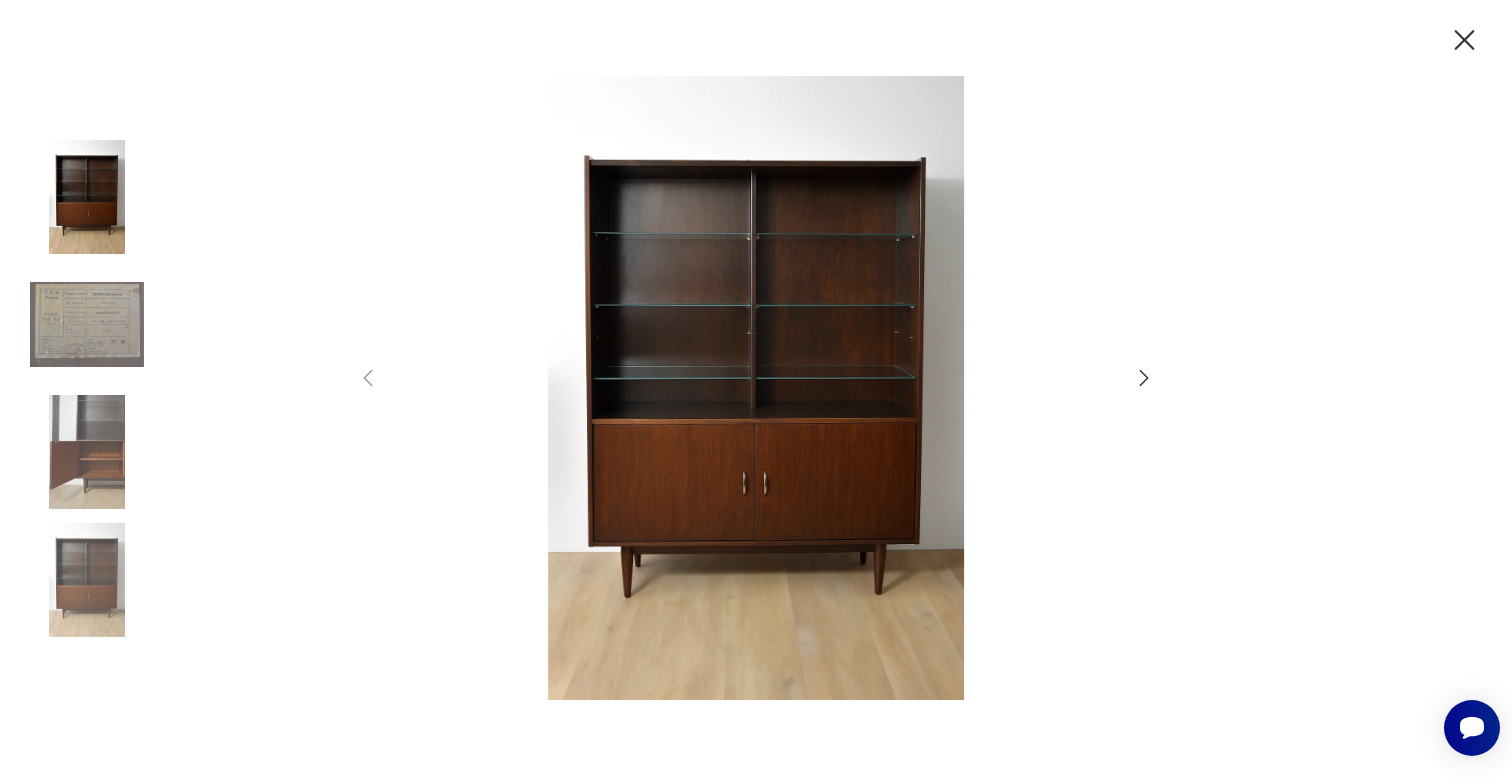click 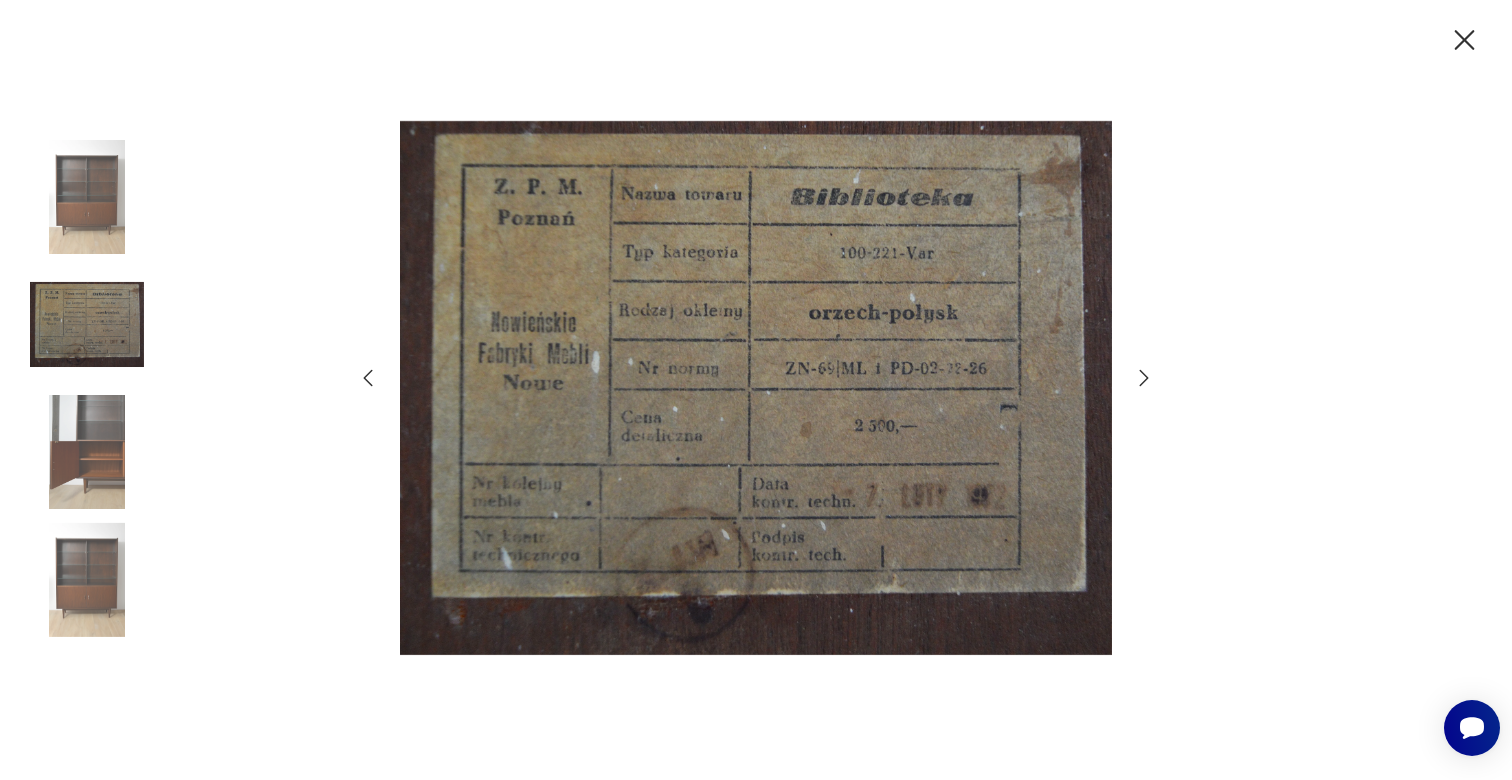 click 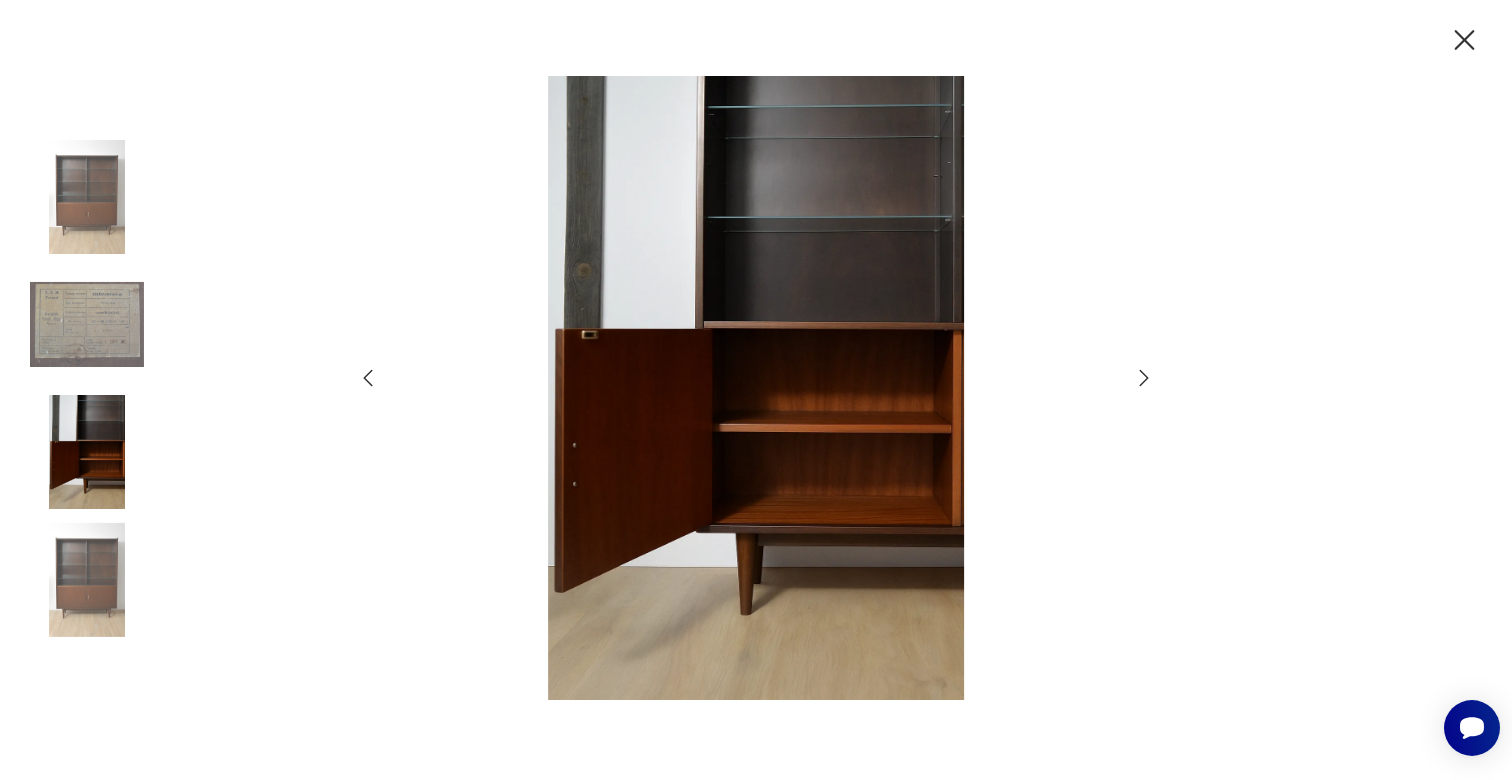 click 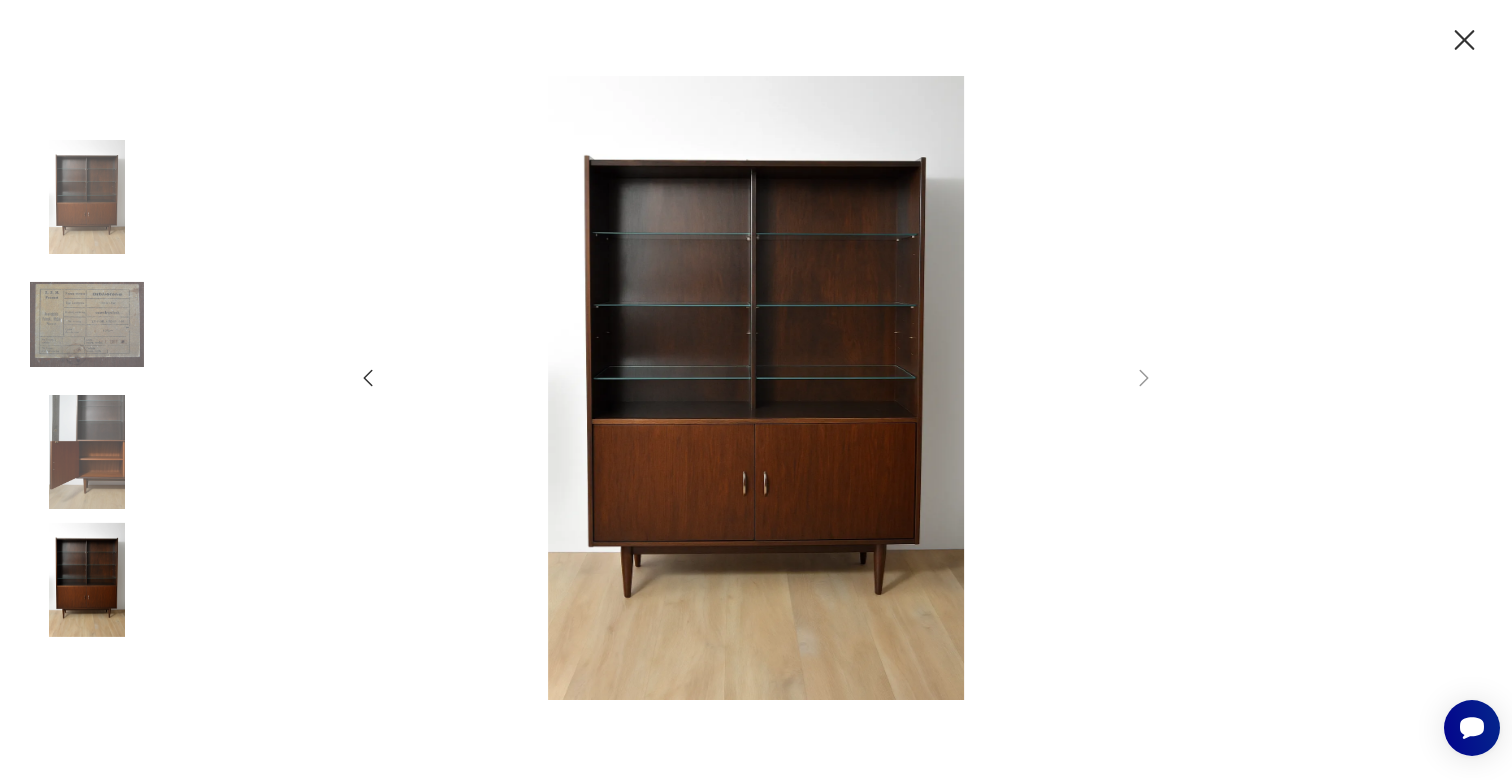 click 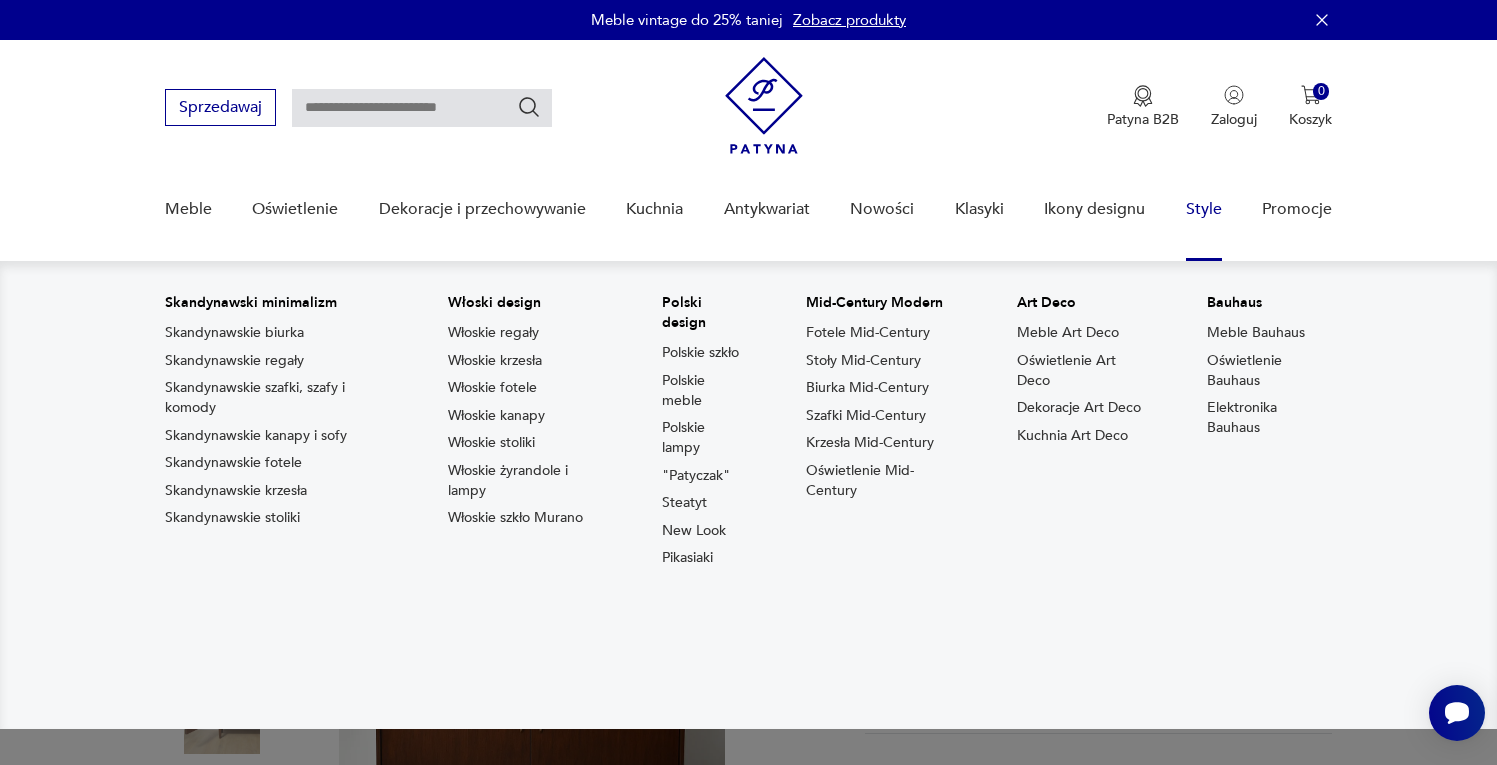 click on "Skandynawski minimalizm Skandynawskie biurka Skandynawskie regały Skandynawskie szafki, szafy i komody Skandynawskie kanapy i sofy Skandynawskie fotele Skandynawskie krzesła Skandynawskie stoliki Włoski design Włoskie regały Włoskie krzesła Włoskie fotele Włoskie kanapy Włoskie stoliki Włoskie żyrandole  i lampy Włoskie szkło Murano Polski design Polskie szkło Polskie meble Polskie lampy "Patyczak" Steatyt New Look Pikasiaki Mid-Century Modern Fotele Mid-Century Stoły Mid-Century Biurka Mid-Century Szafki Mid-Century Krzesła Mid-Century Oświetlenie Mid-Century Art Deco Meble Art Deco Oświetlenie Art Deco Dekoracje Art Deco Kuchnia Art Deco Bauhaus Meble Bauhaus Oświetlenie Bauhaus Elektronika Bauhaus" at bounding box center [748, 495] 